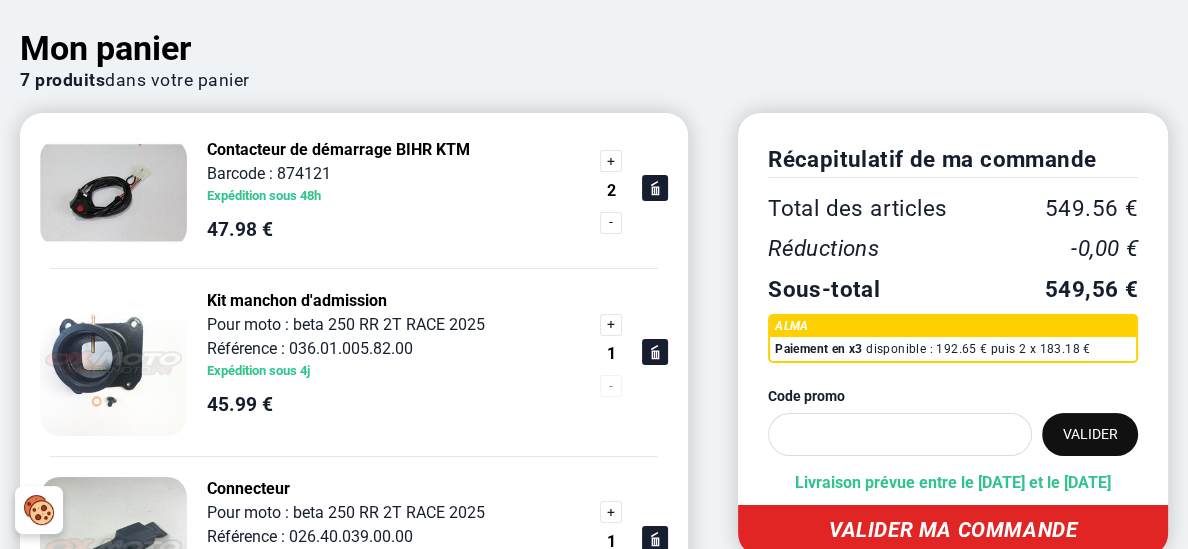 scroll, scrollTop: 0, scrollLeft: 0, axis: both 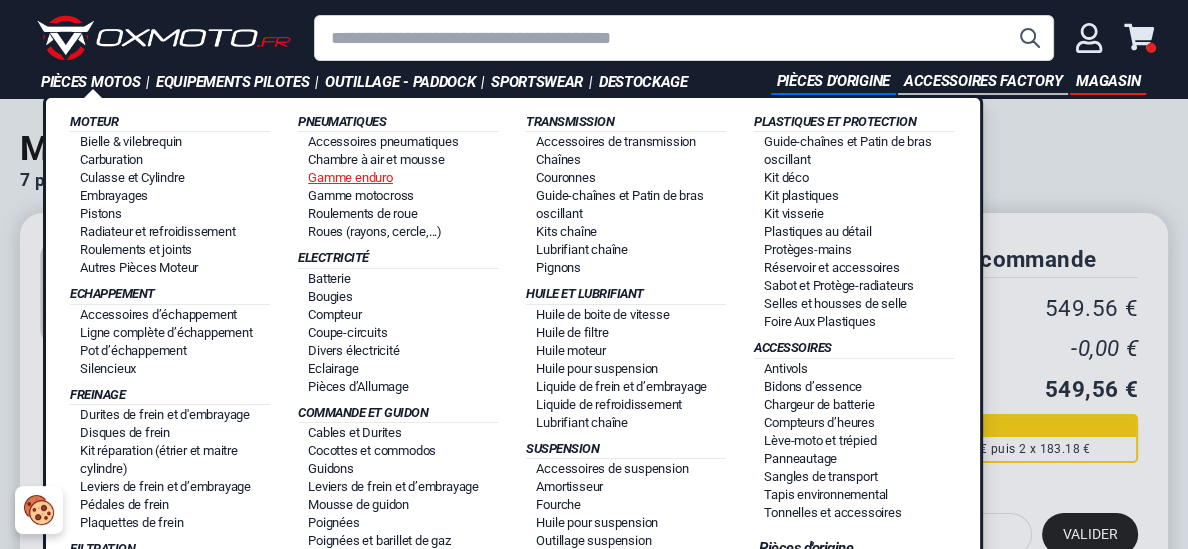 click on "Gamme enduro" at bounding box center (350, 177) 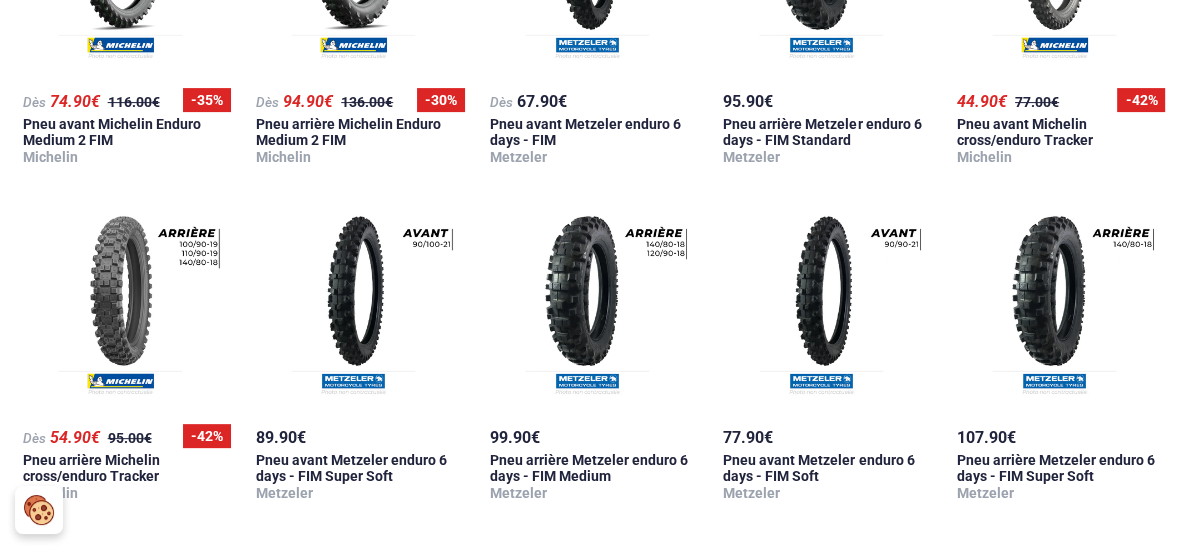 scroll, scrollTop: 571, scrollLeft: 0, axis: vertical 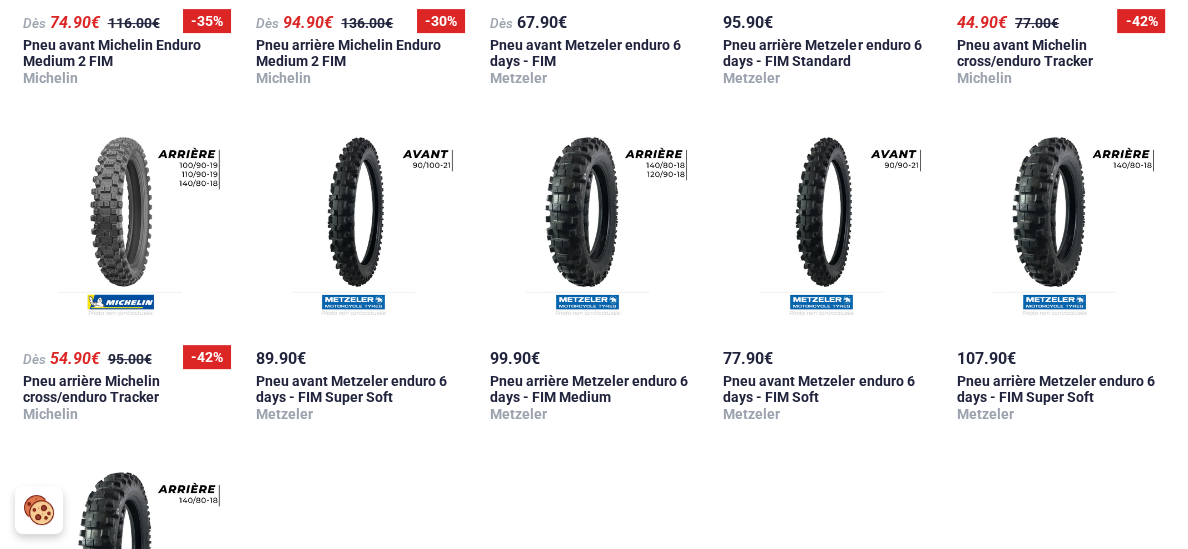 click on "**********" at bounding box center (594, 179) 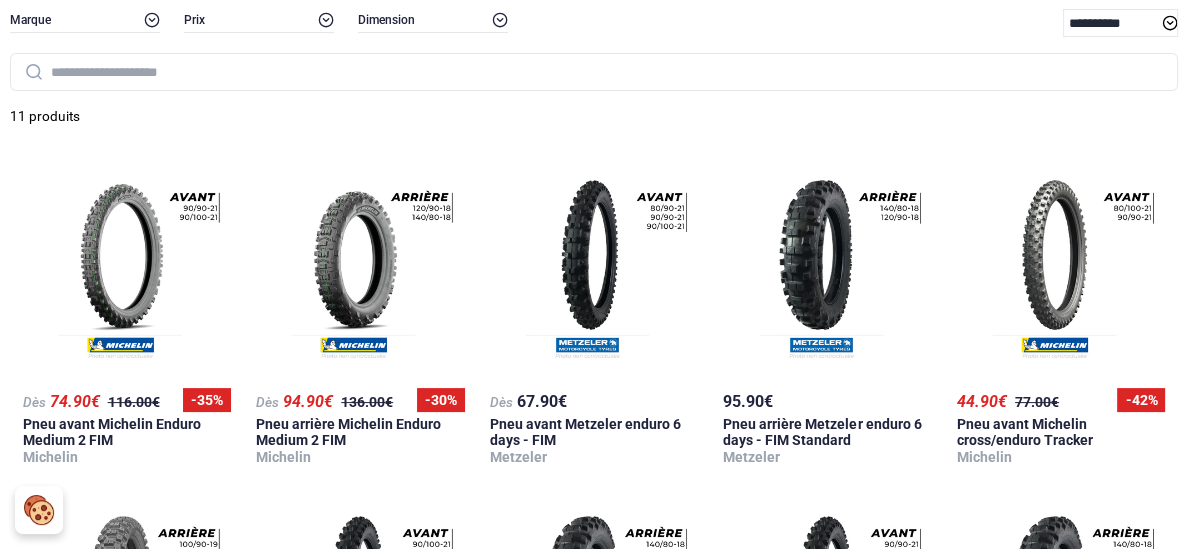 scroll, scrollTop: 263, scrollLeft: 0, axis: vertical 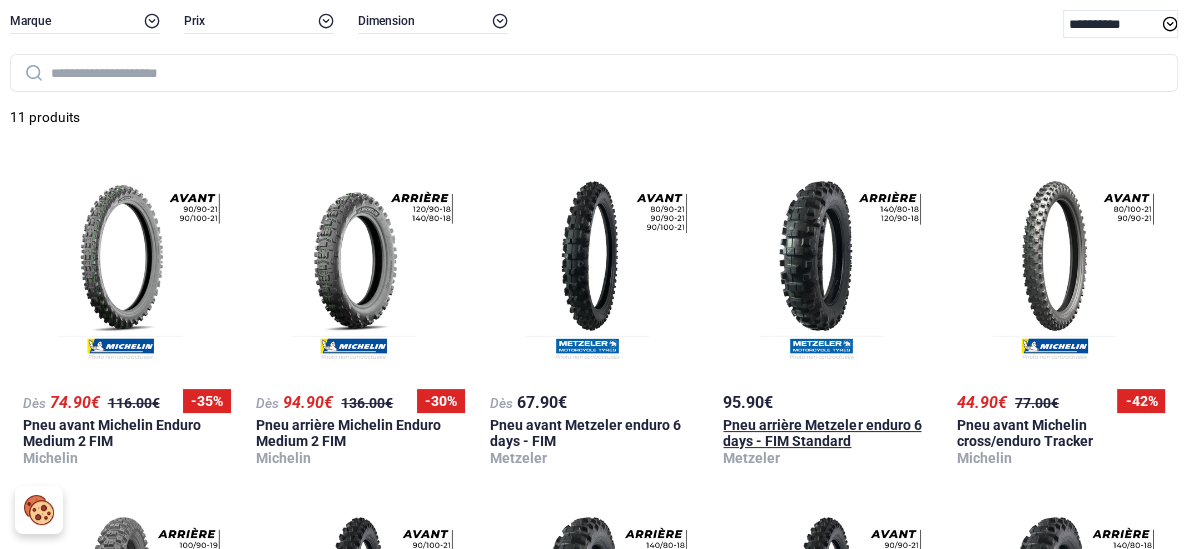 click on "Pneu arrière Metzeler enduro 6 days - FIM Standard" at bounding box center (822, 433) 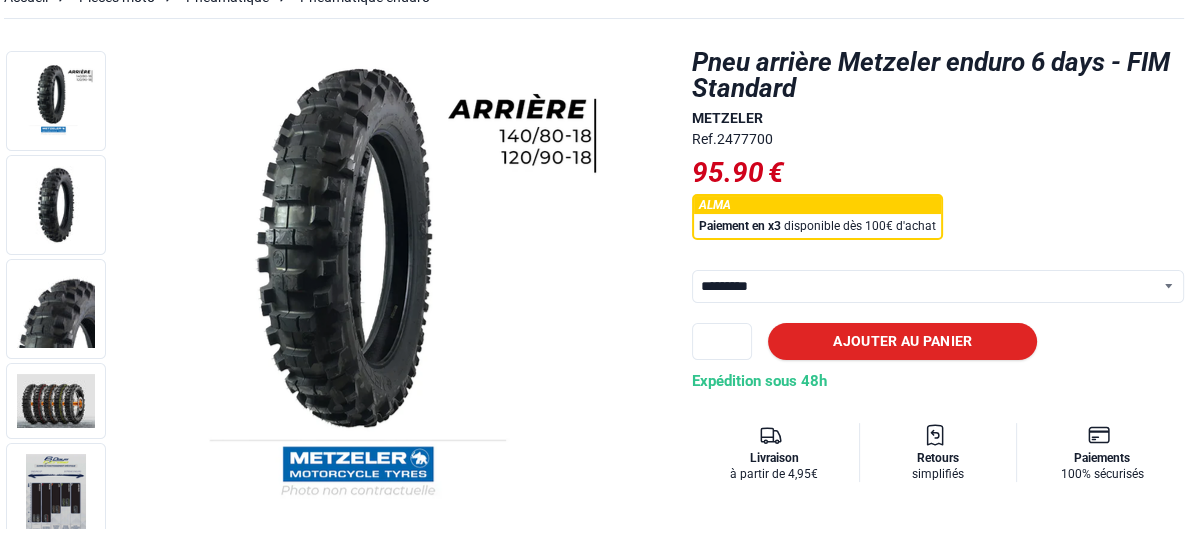 scroll, scrollTop: 269, scrollLeft: 0, axis: vertical 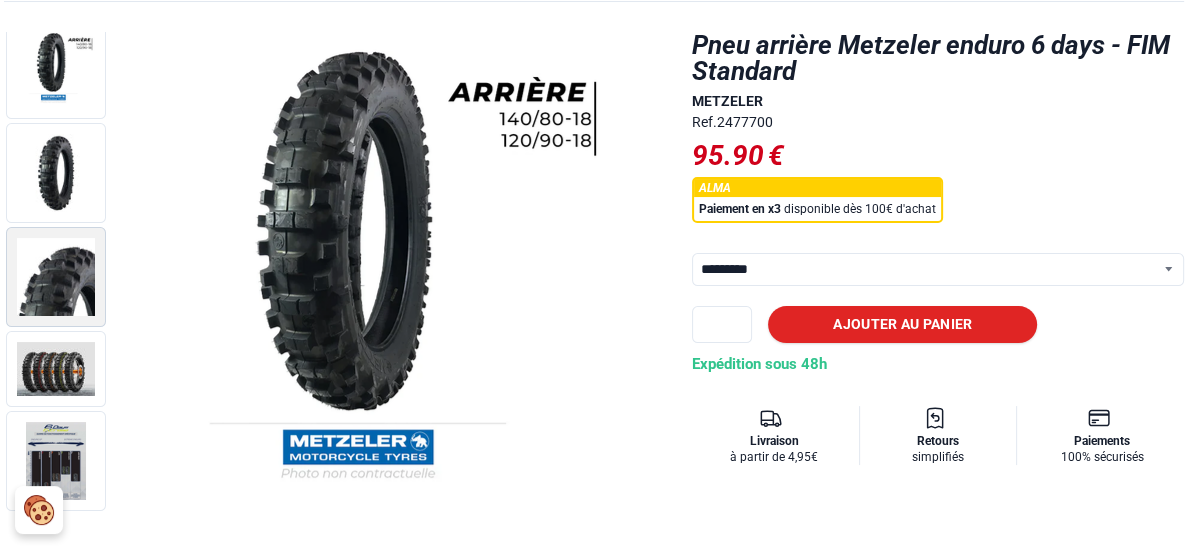 click at bounding box center (56, 277) 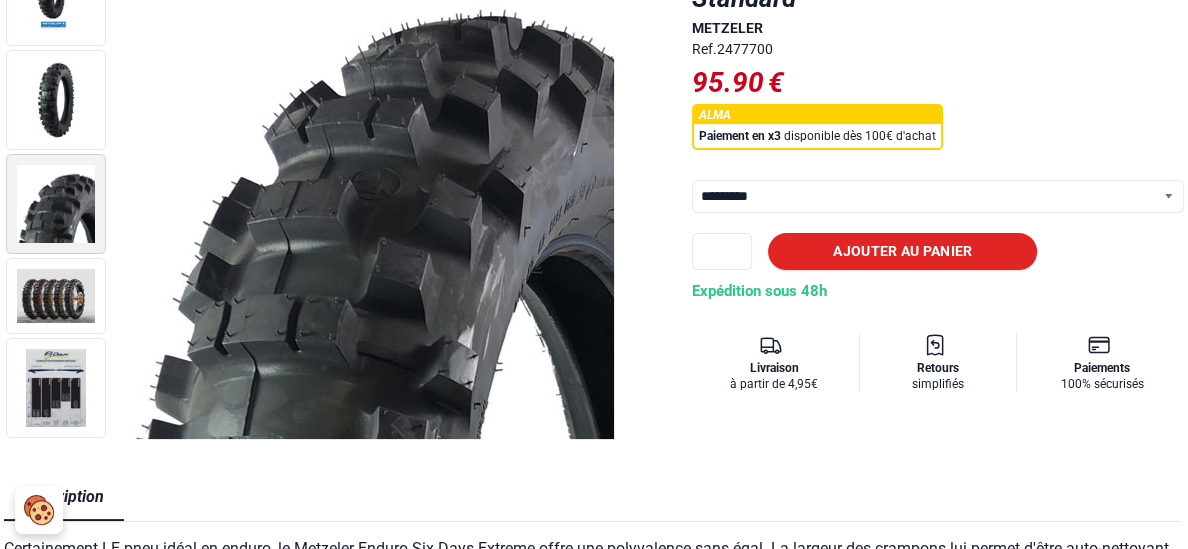 scroll, scrollTop: 286, scrollLeft: 0, axis: vertical 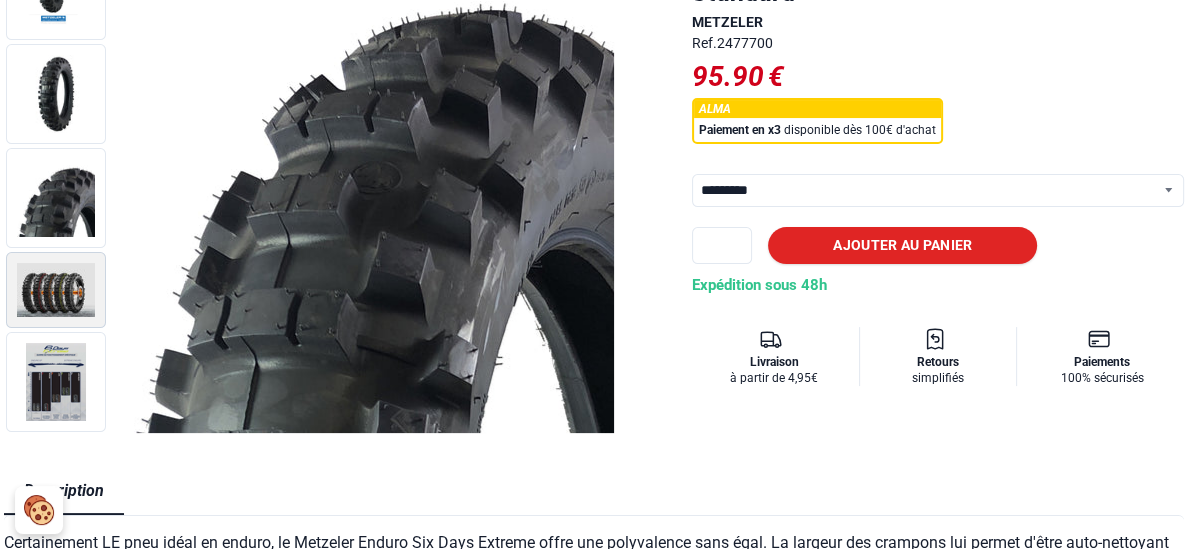 click at bounding box center [56, 290] 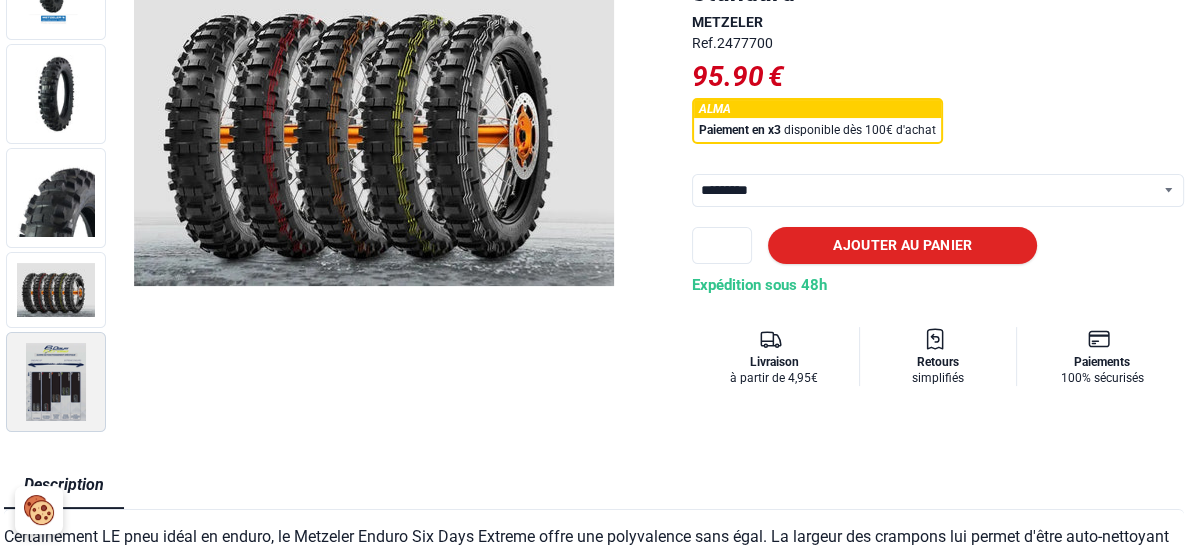 click at bounding box center (56, 382) 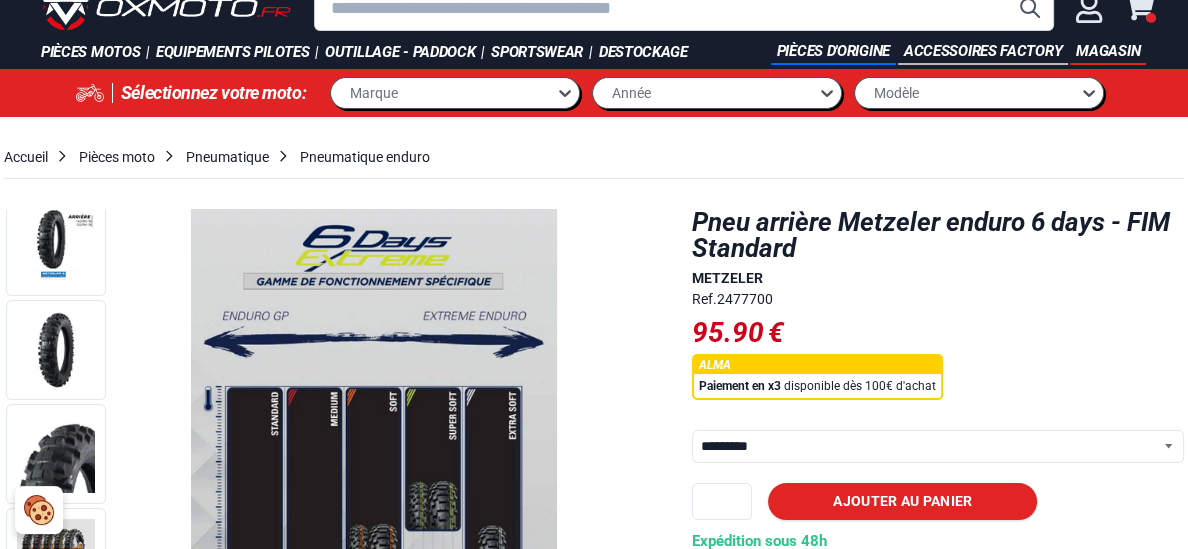 scroll, scrollTop: 28, scrollLeft: 0, axis: vertical 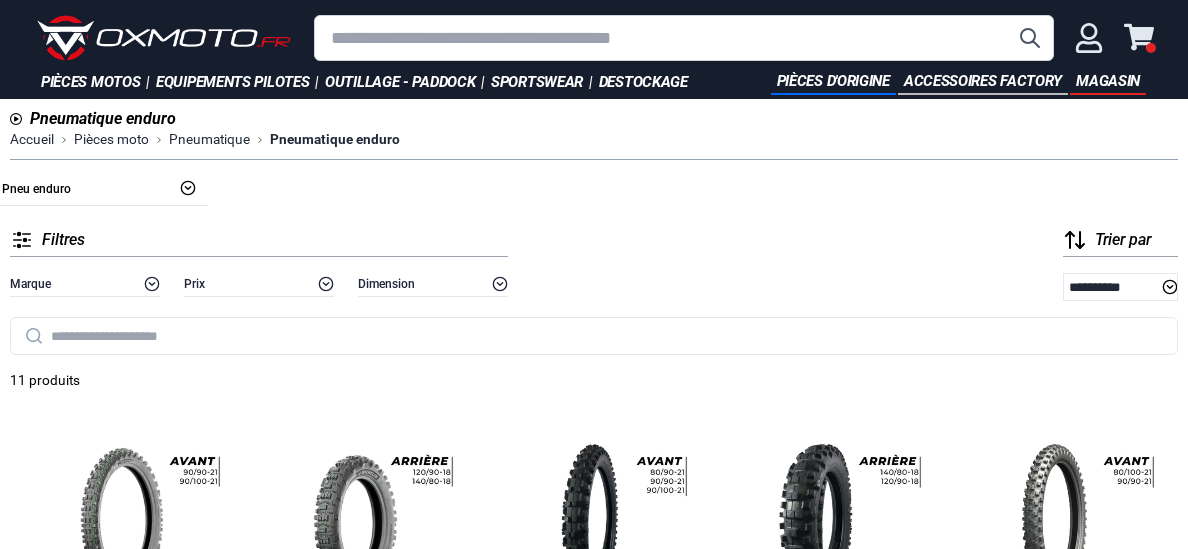 click on "Pneu avant Metzeler enduro 6 days - FIM" at bounding box center (585, 696) 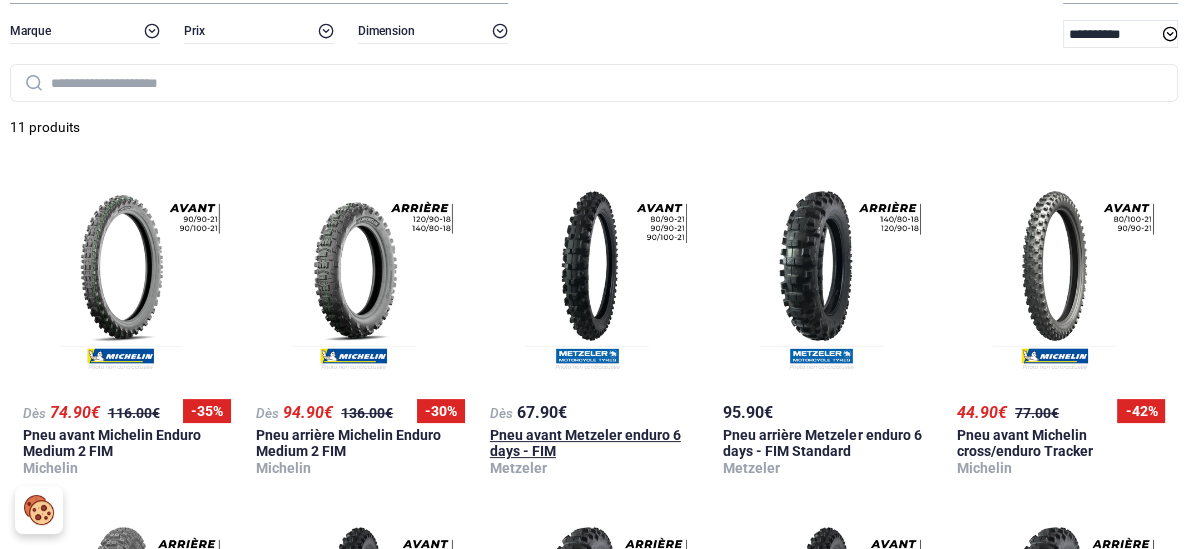 scroll, scrollTop: 253, scrollLeft: 0, axis: vertical 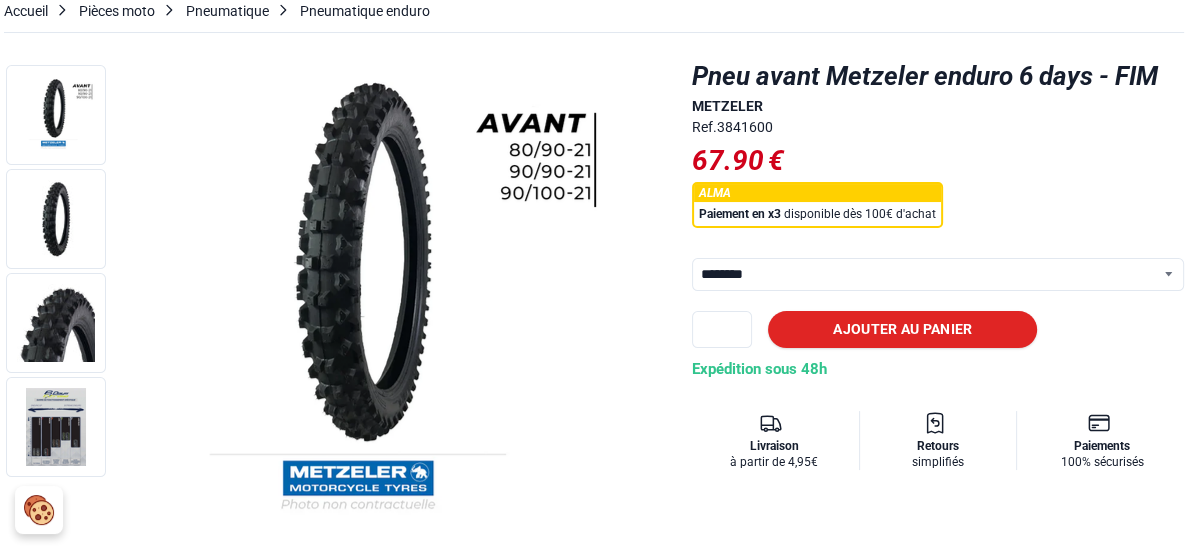 click on "********
********
*********" at bounding box center [938, 274] 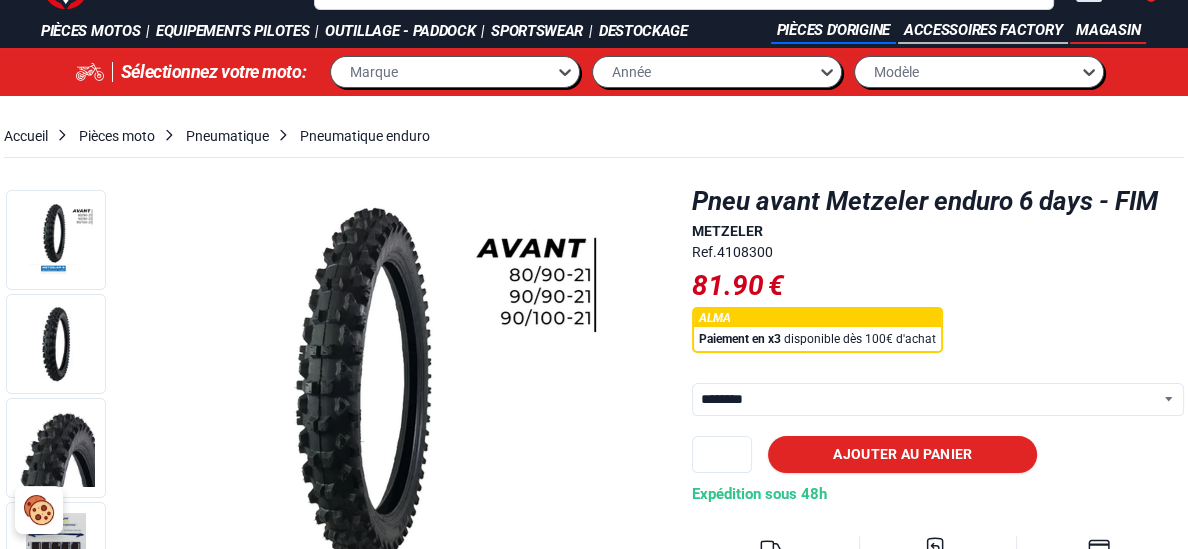 scroll, scrollTop: 0, scrollLeft: 0, axis: both 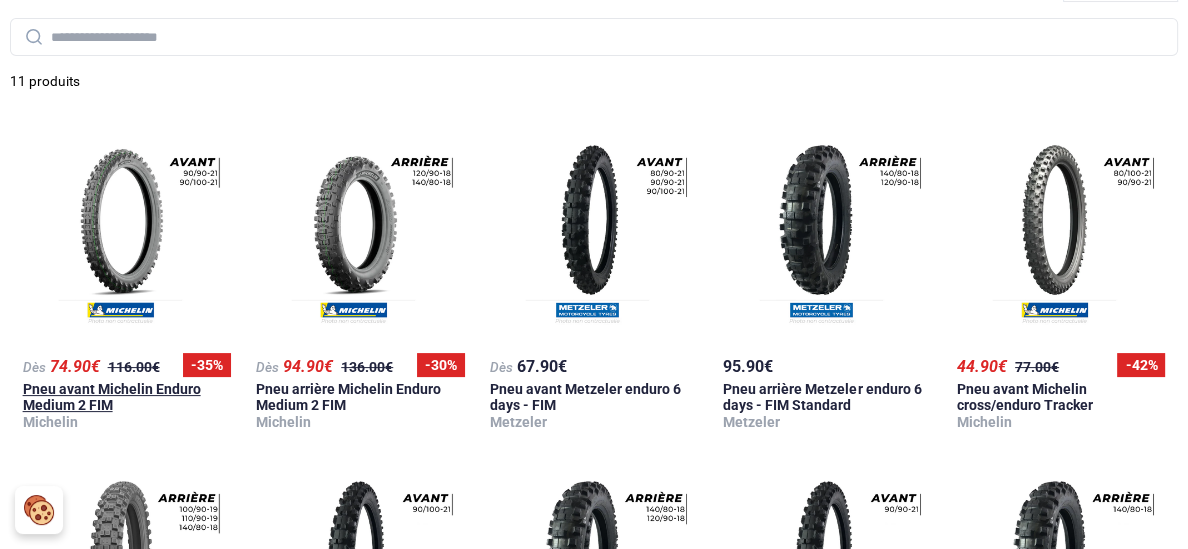 click on "Pneu avant Michelin Enduro Medium 2 FIM" at bounding box center (112, 397) 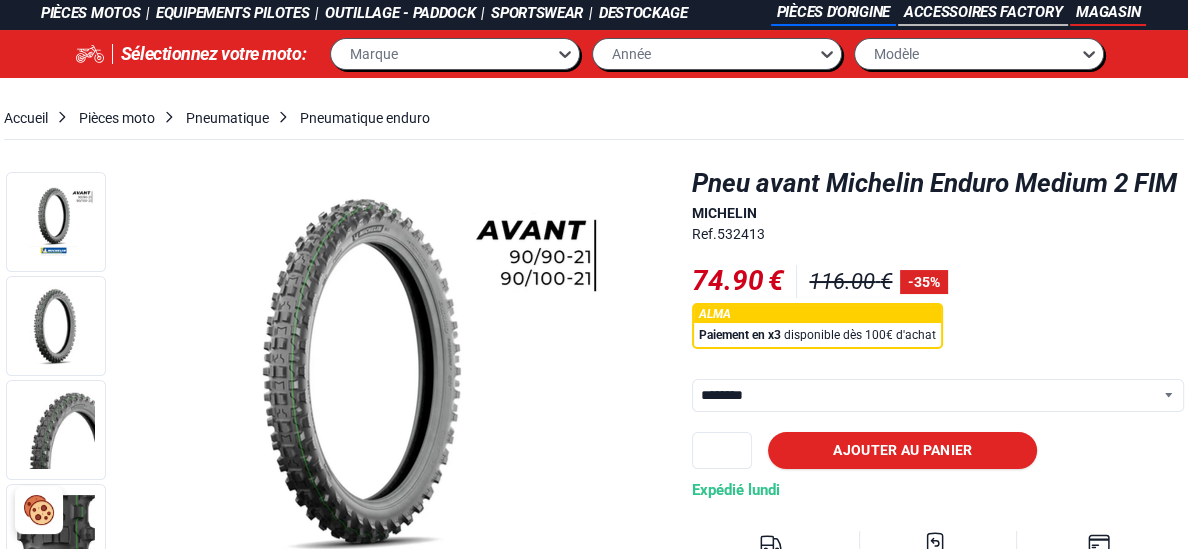 scroll, scrollTop: 69, scrollLeft: 0, axis: vertical 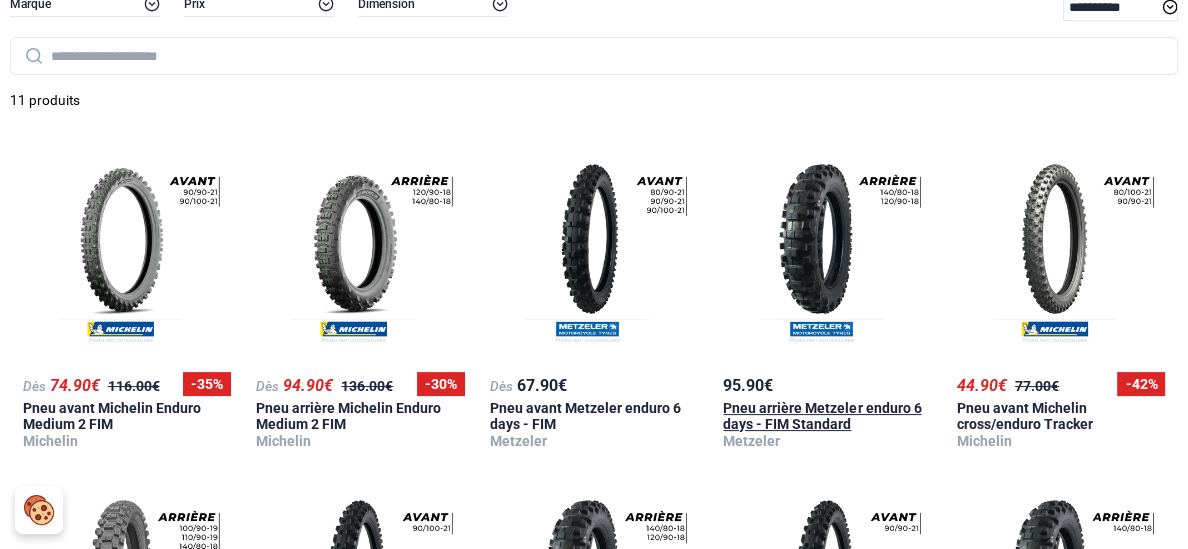 click on "Pneu arrière Metzeler enduro 6 days - FIM Standard" at bounding box center [822, 416] 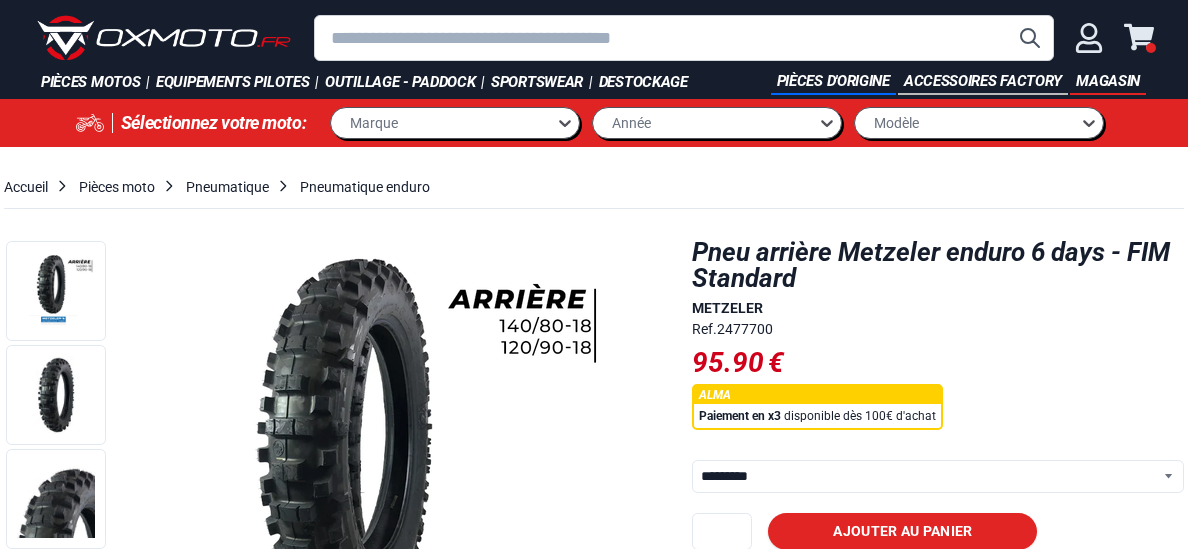 scroll, scrollTop: 0, scrollLeft: 0, axis: both 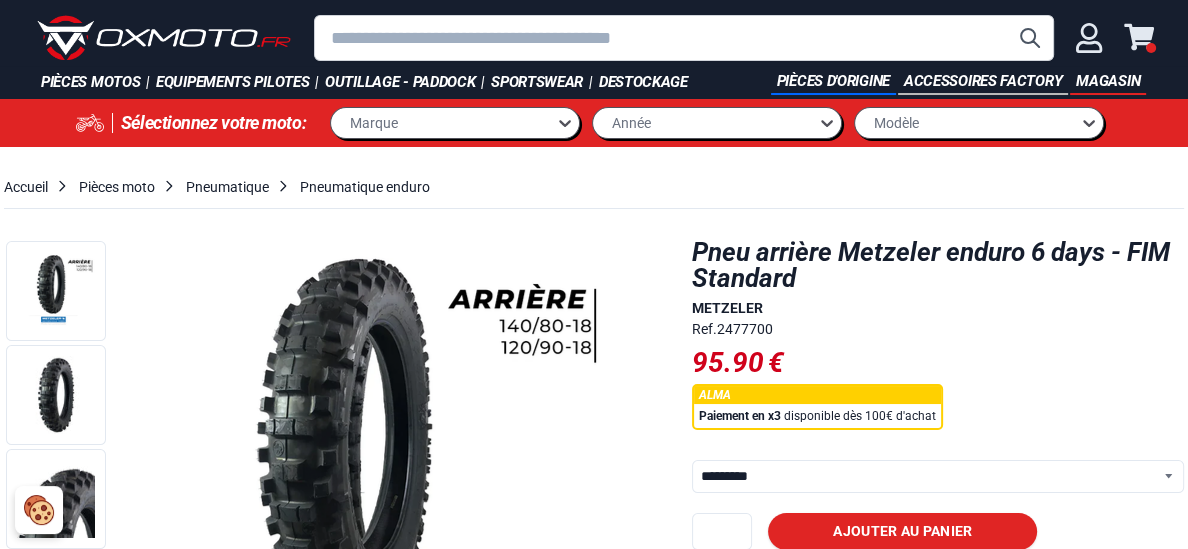 click on "*********
*********" at bounding box center (938, 476) 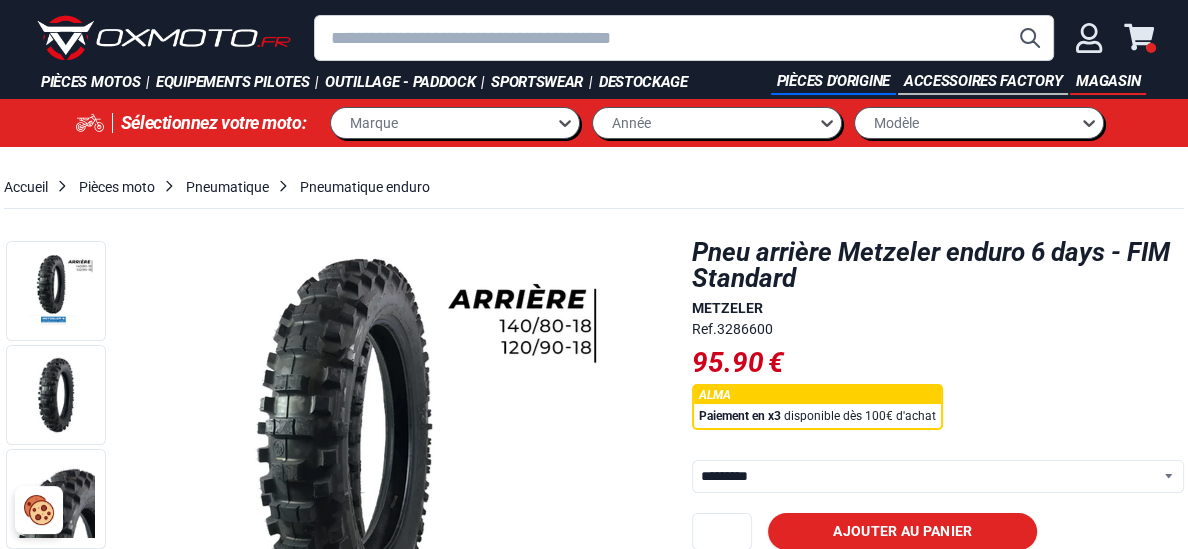 click on "*********
*********" at bounding box center [938, 476] 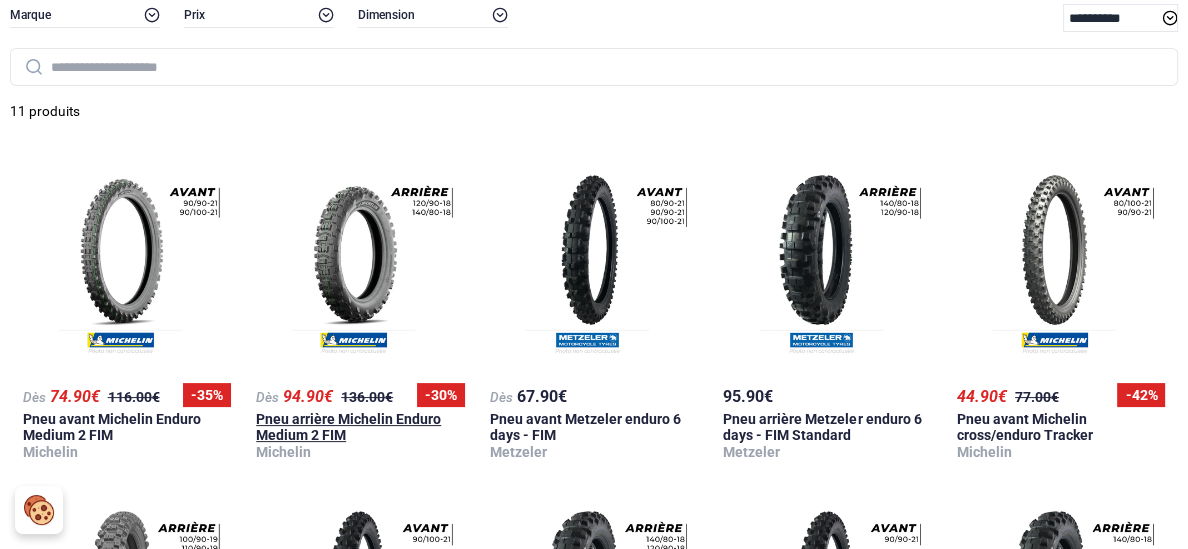 click on "Pneu arrière Michelin Enduro Medium 2 FIM" at bounding box center [348, 427] 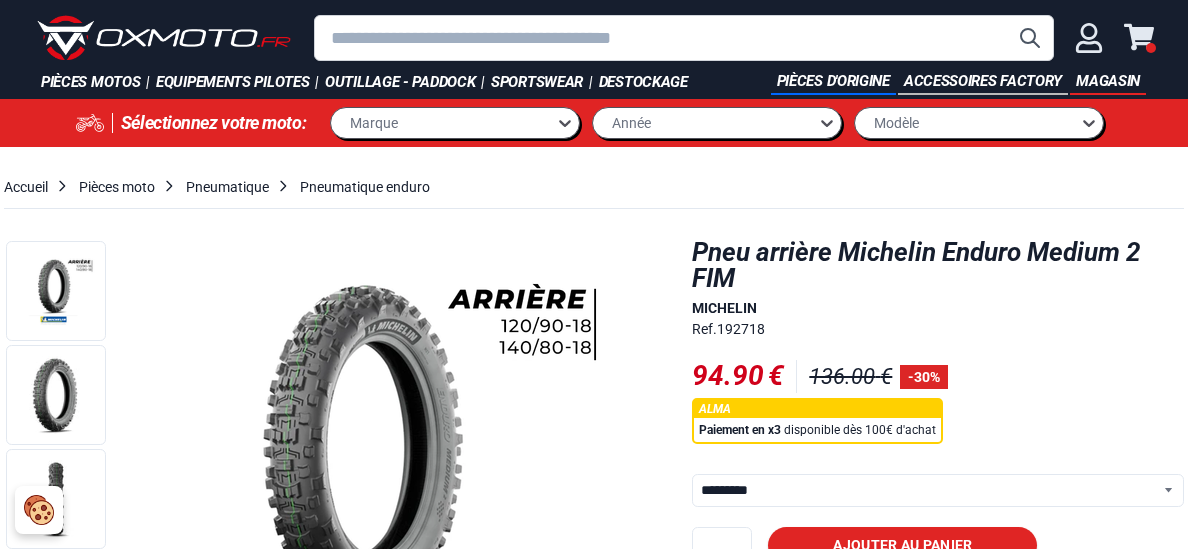 select on "**********" 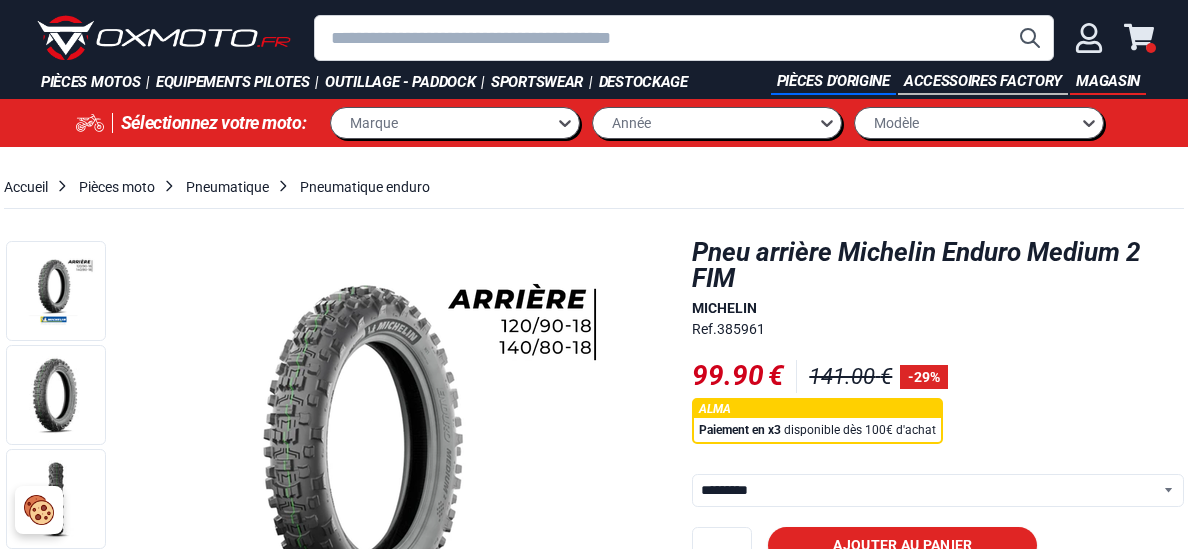 scroll, scrollTop: 0, scrollLeft: 0, axis: both 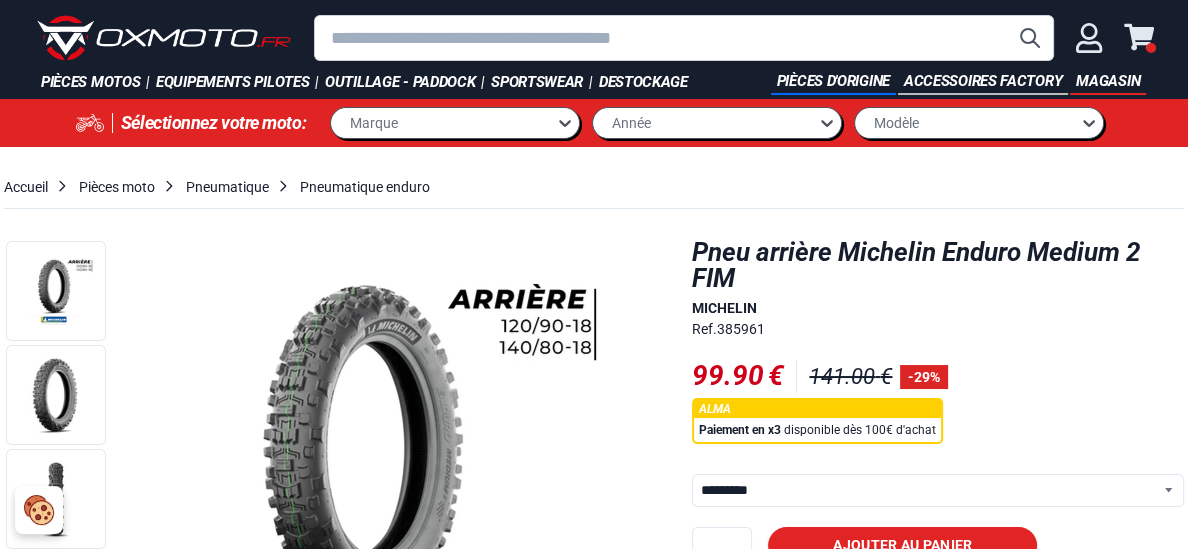 click at bounding box center [374, 479] 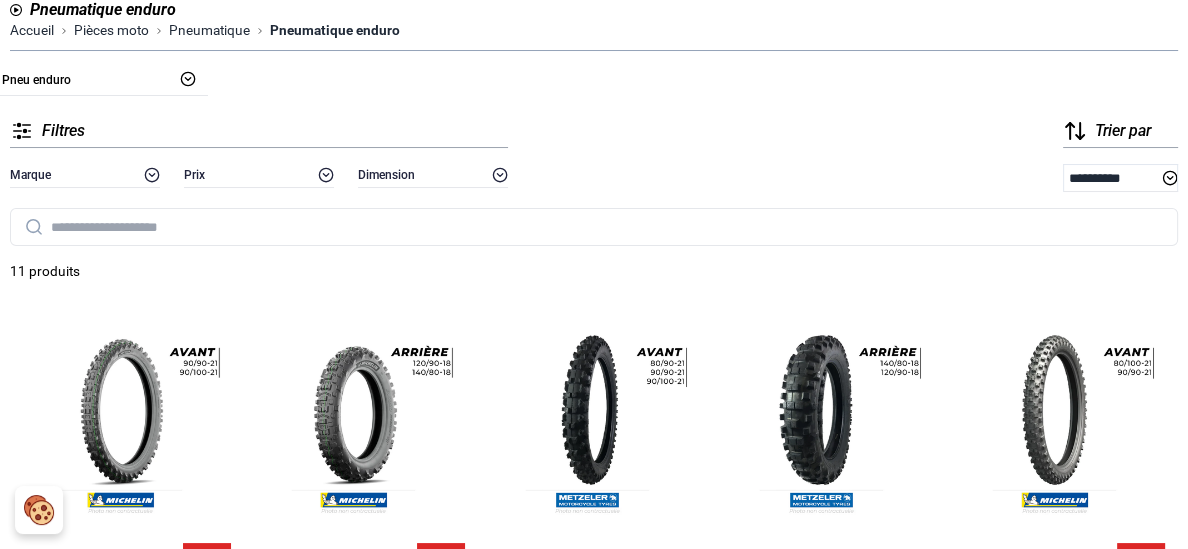 scroll, scrollTop: 0, scrollLeft: 0, axis: both 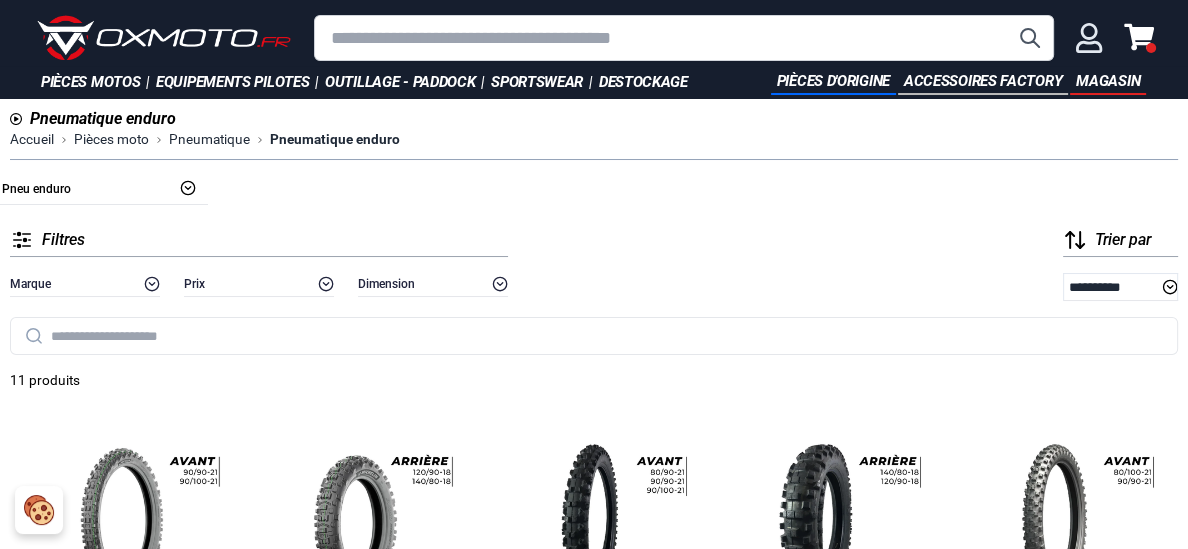 click 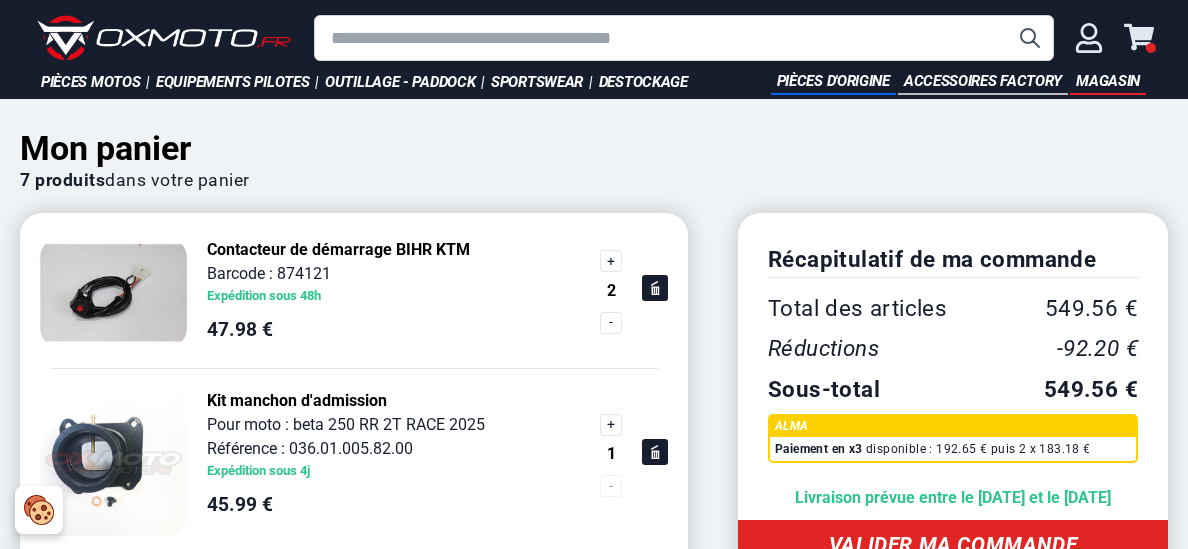 click 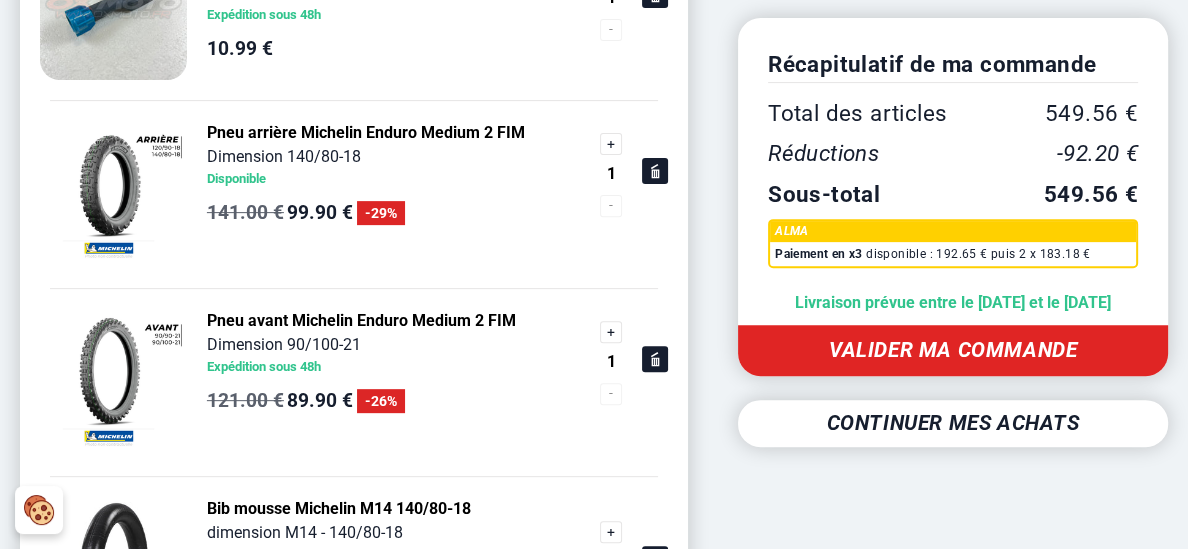 scroll, scrollTop: 644, scrollLeft: 0, axis: vertical 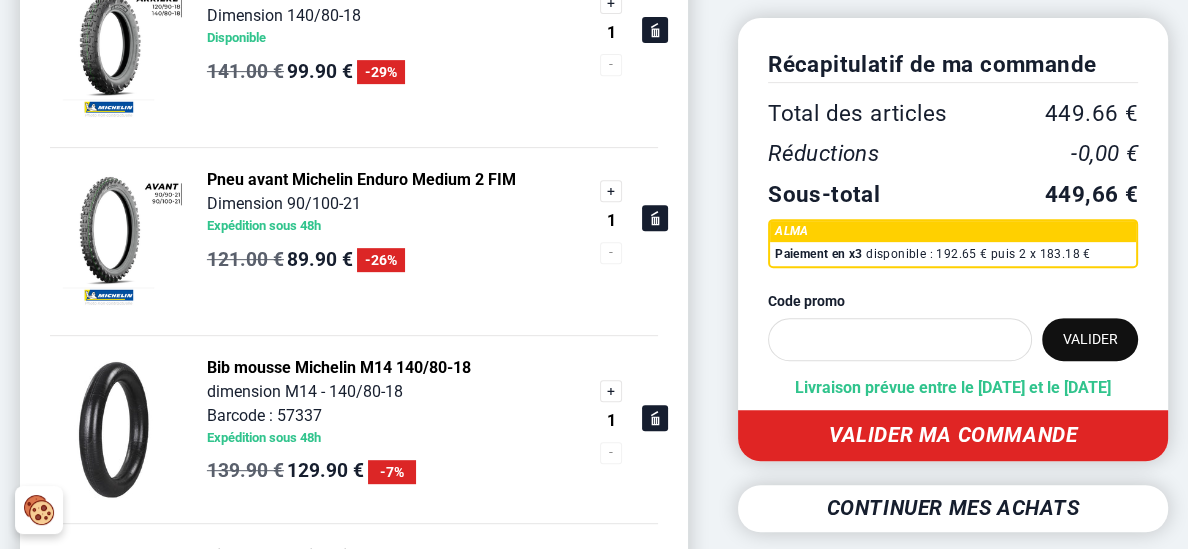 click 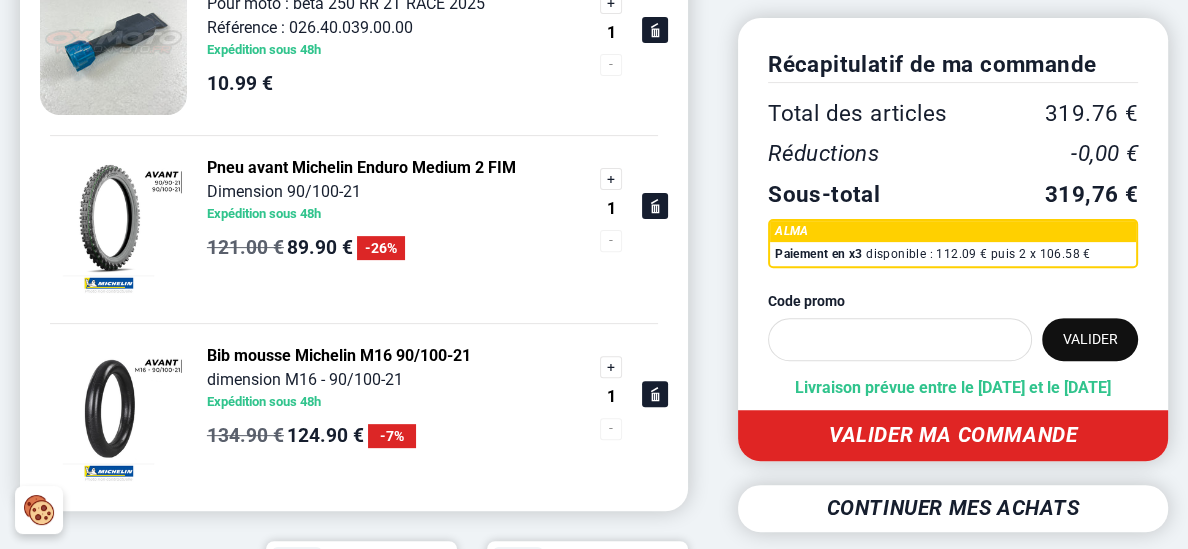scroll, scrollTop: 616, scrollLeft: 0, axis: vertical 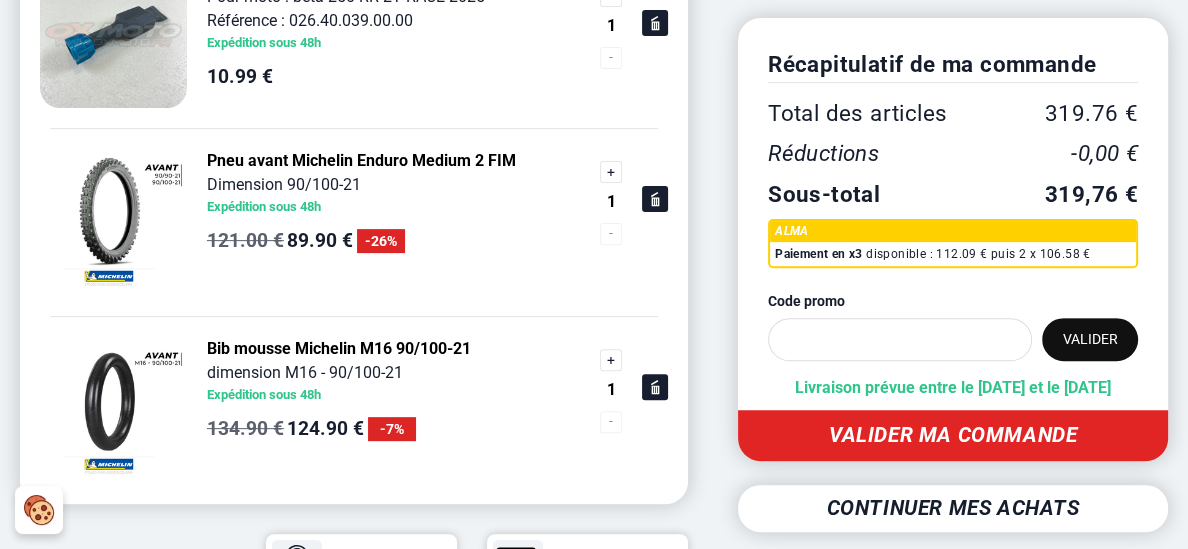 click 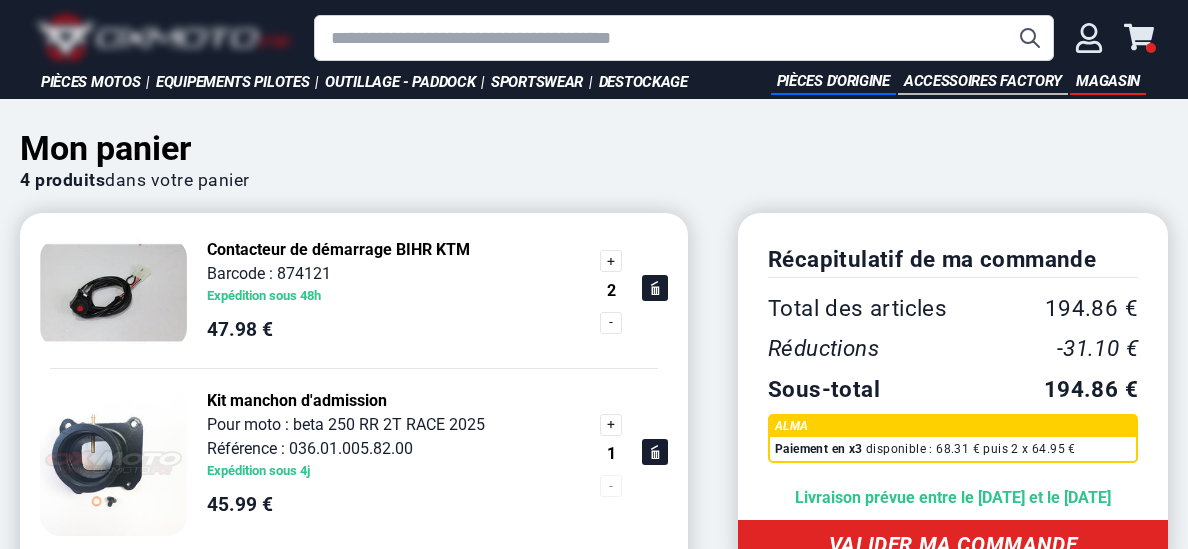 click 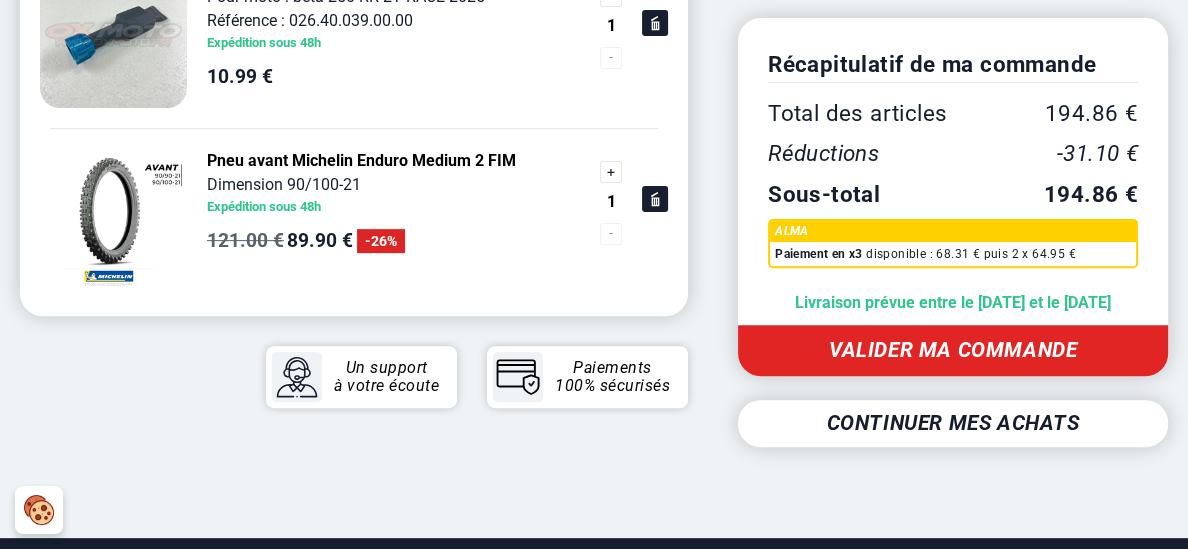 scroll, scrollTop: 616, scrollLeft: 0, axis: vertical 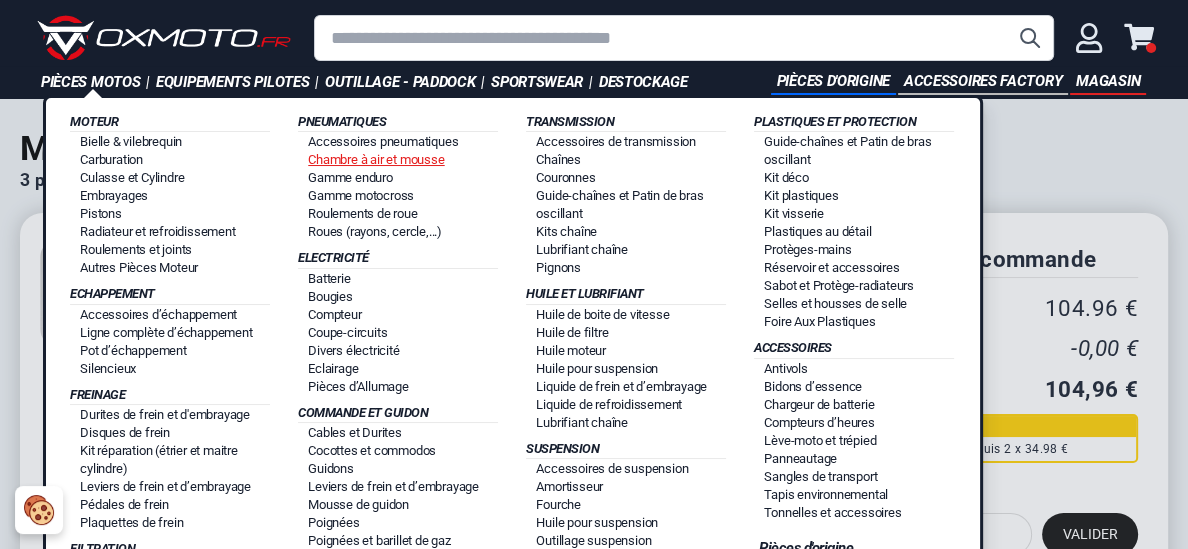 click on "Chambre à air et mousse" at bounding box center (376, 159) 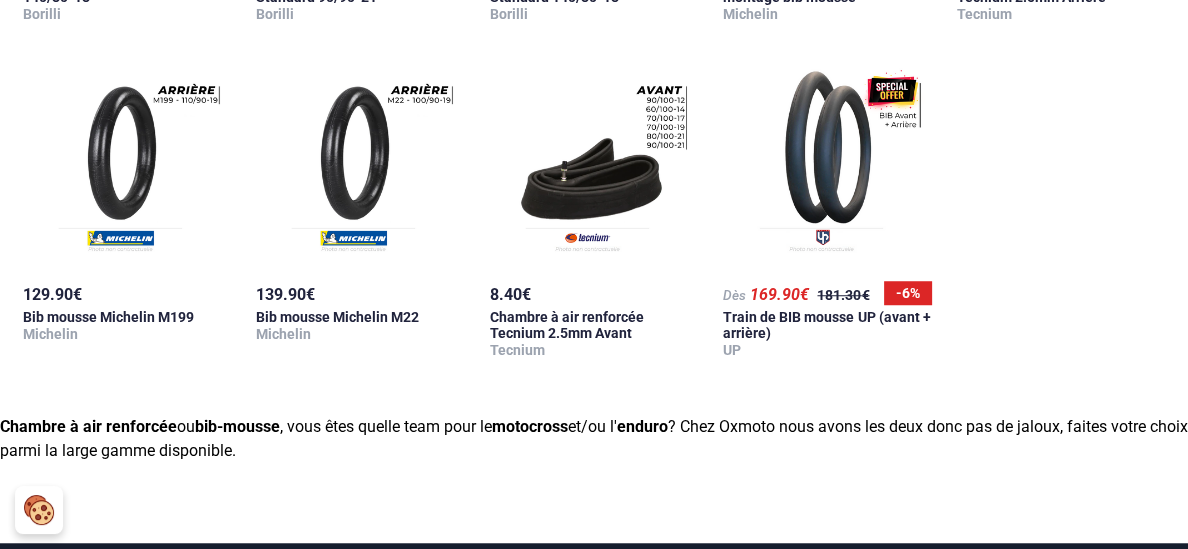 scroll, scrollTop: 1379, scrollLeft: 0, axis: vertical 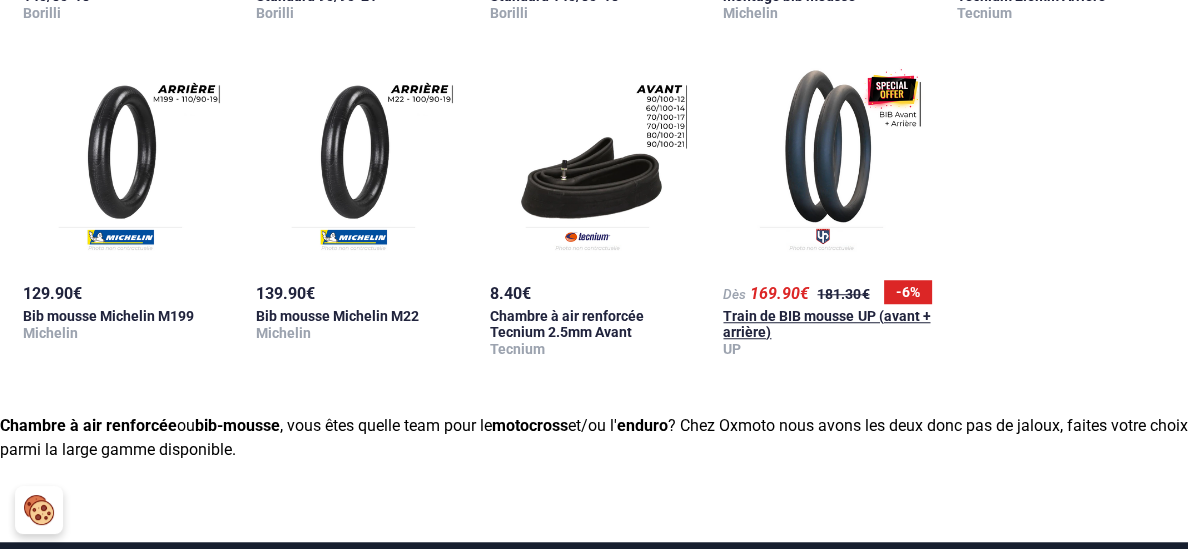 click on "Train de BIB mousse UP (avant + arrière)" at bounding box center [826, 324] 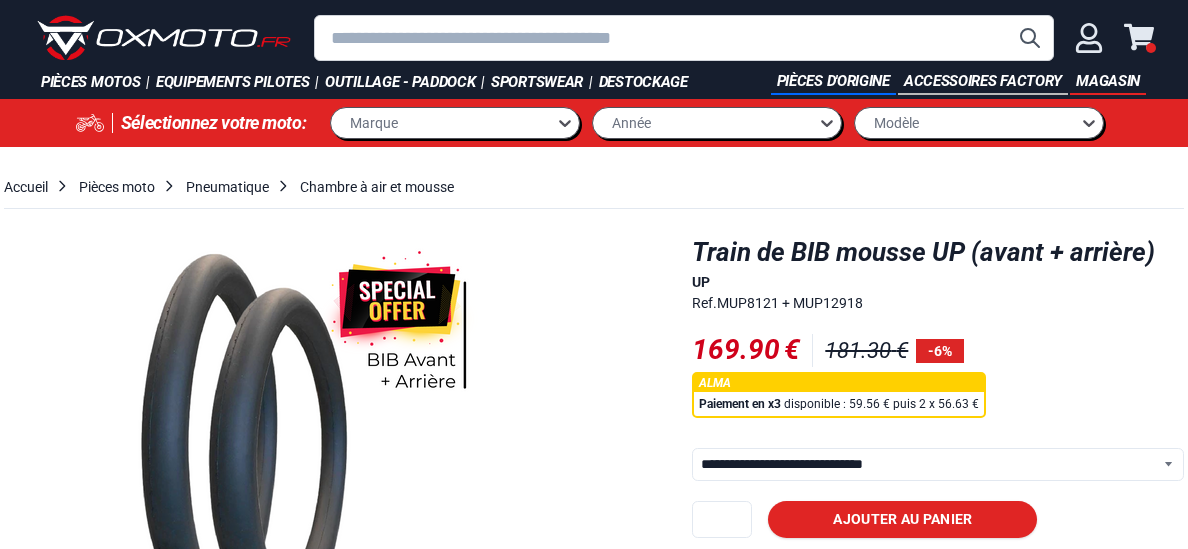 click on "**********" at bounding box center [938, 464] 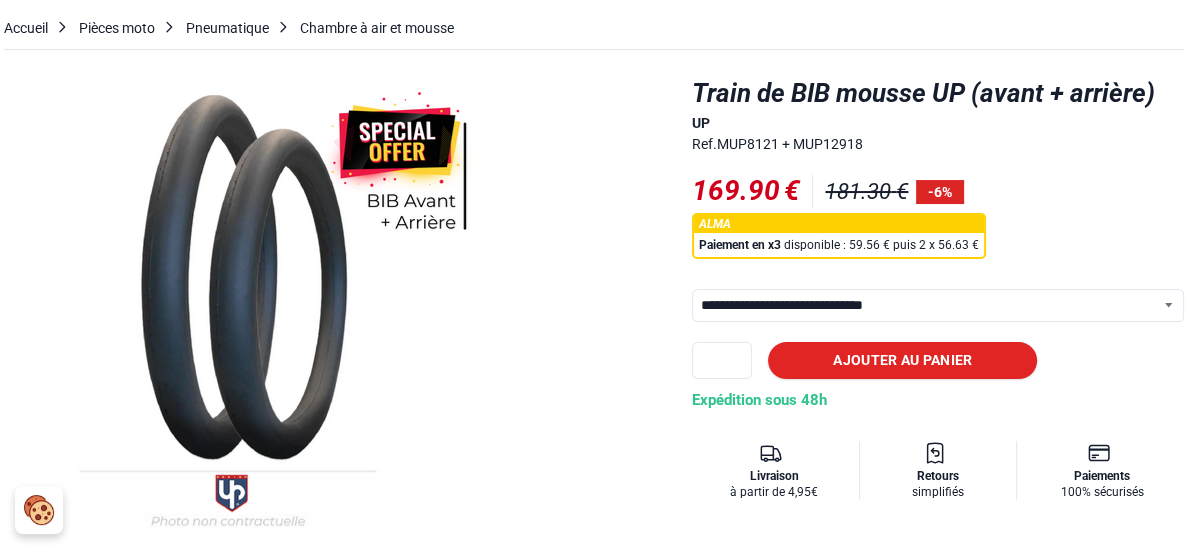 scroll, scrollTop: 159, scrollLeft: 0, axis: vertical 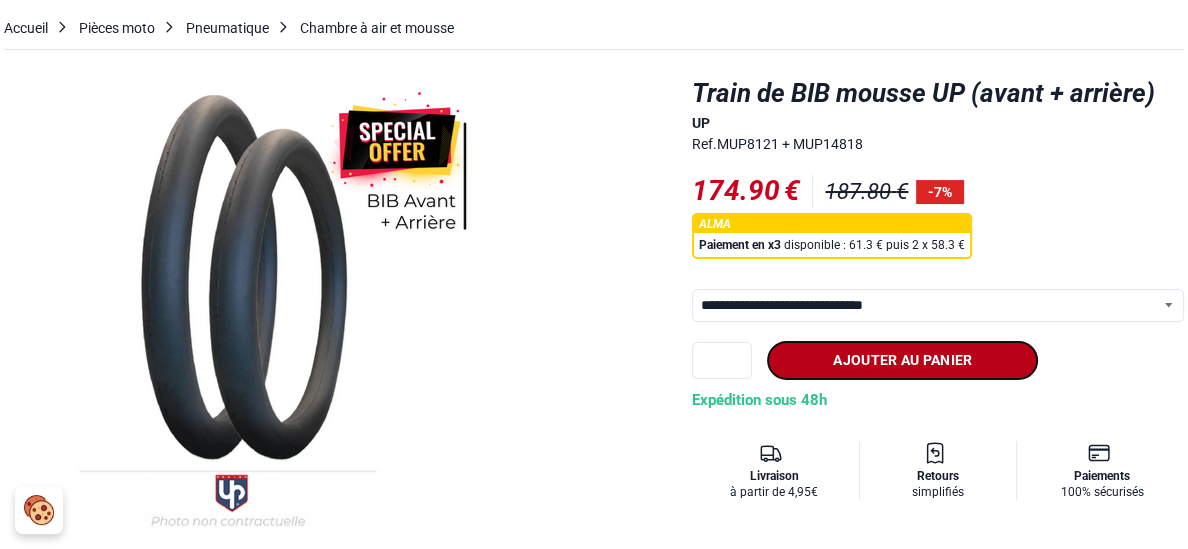 click on "Ajouter au panier" at bounding box center (902, 360) 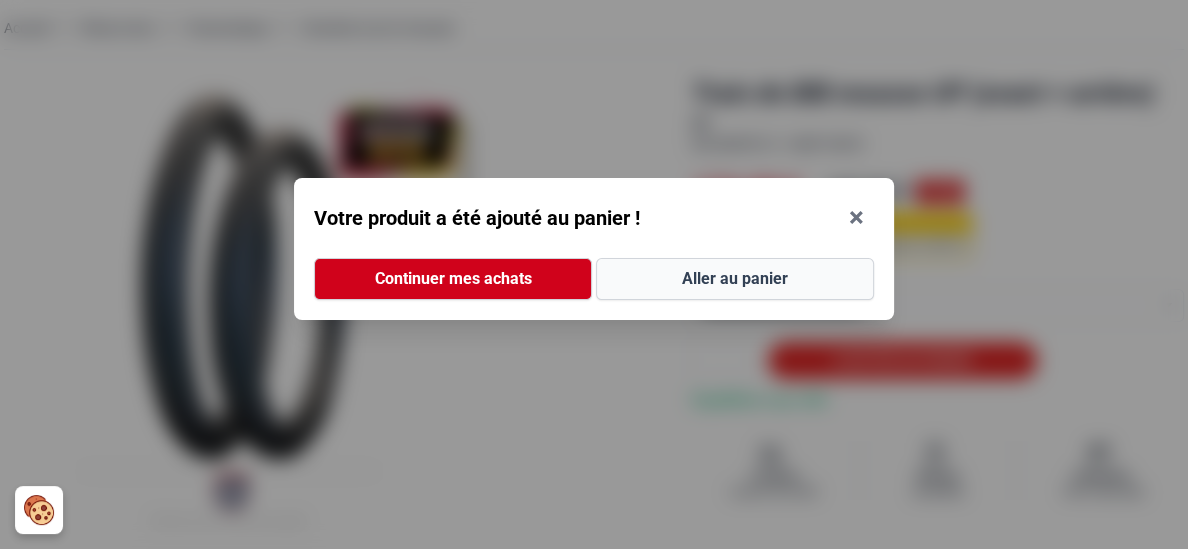 click on "Aller au panier" at bounding box center (735, 279) 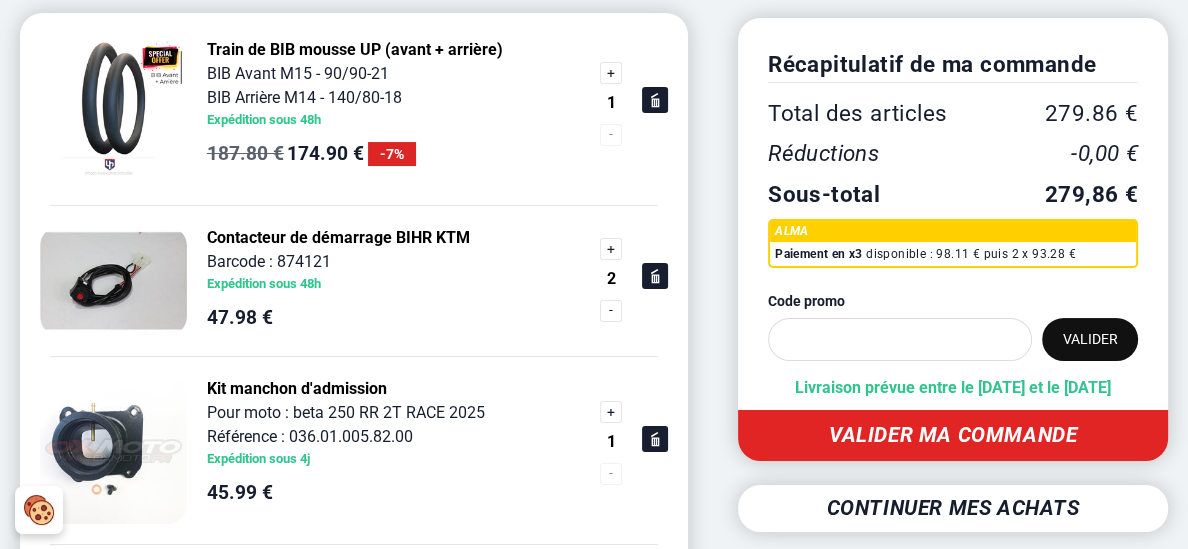 scroll, scrollTop: 200, scrollLeft: 0, axis: vertical 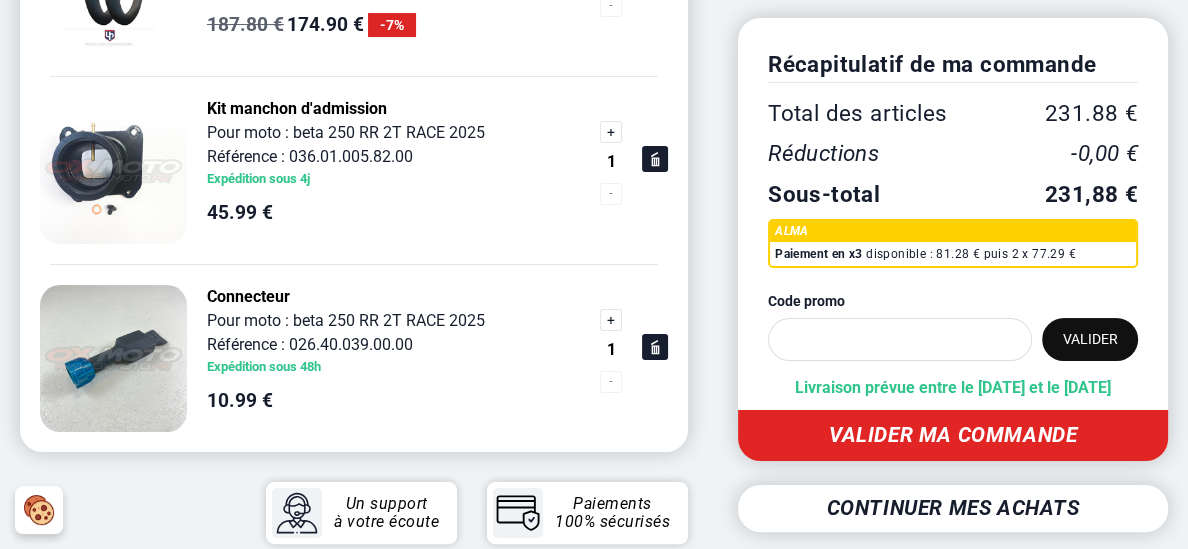 click 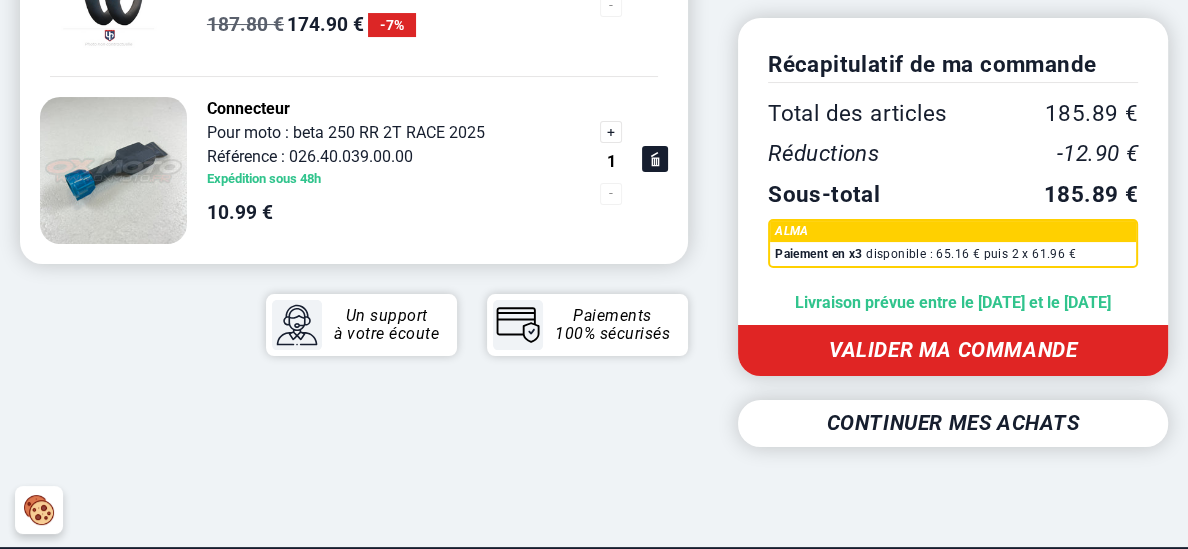 scroll, scrollTop: 329, scrollLeft: 0, axis: vertical 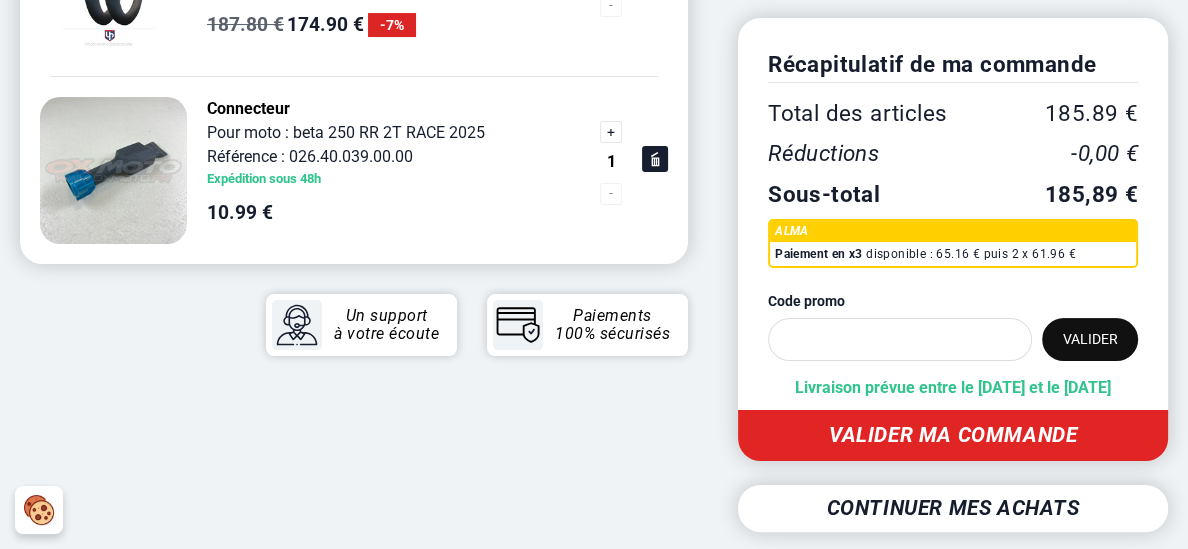 click 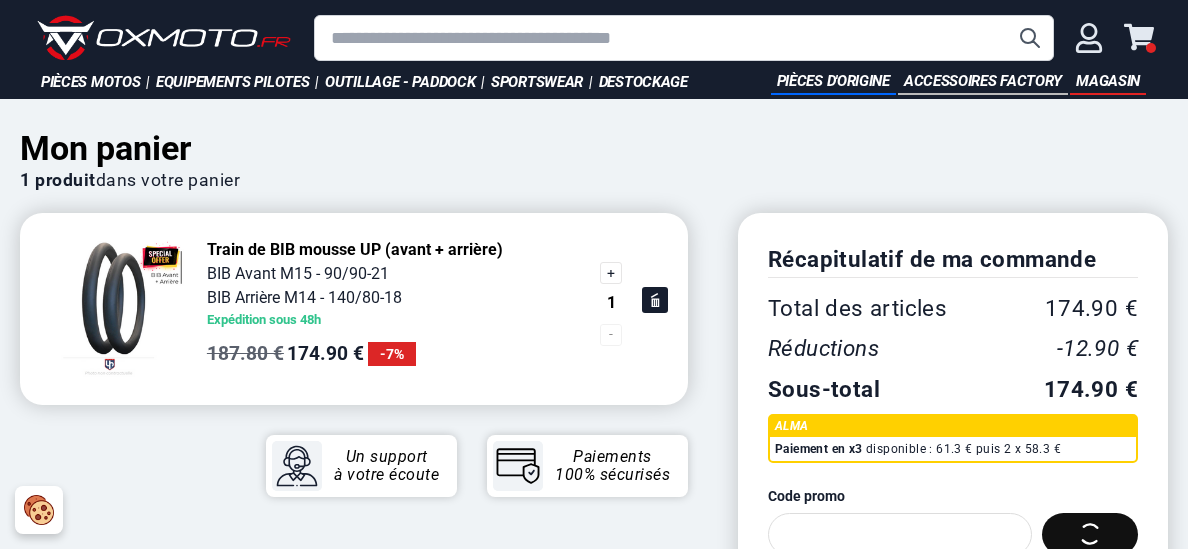 scroll, scrollTop: 0, scrollLeft: 0, axis: both 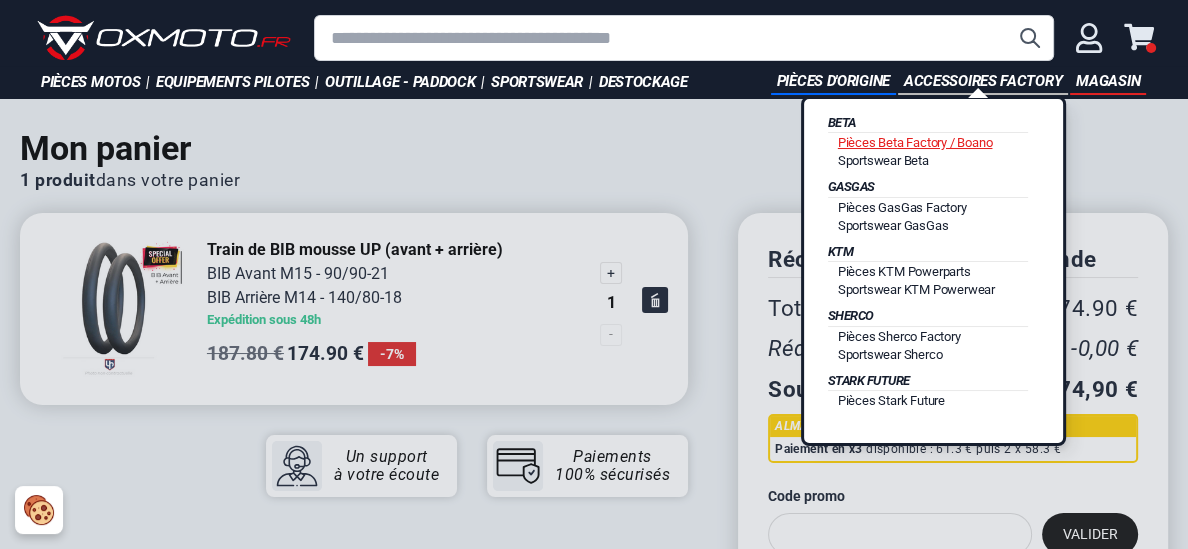 click on "Pièces Beta Factory / Boano" at bounding box center (915, 142) 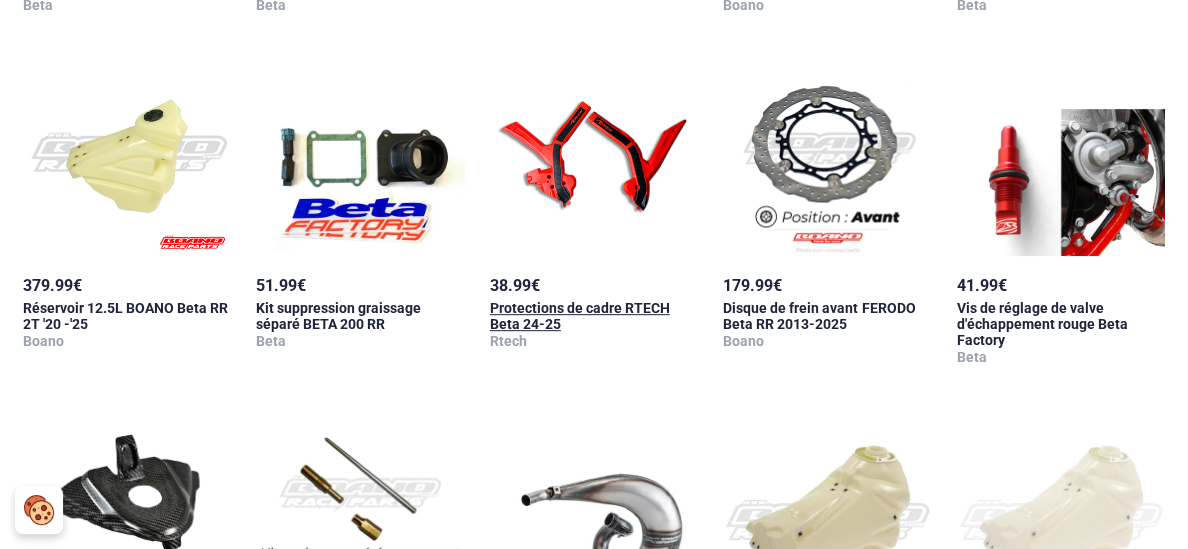 scroll, scrollTop: 849, scrollLeft: 0, axis: vertical 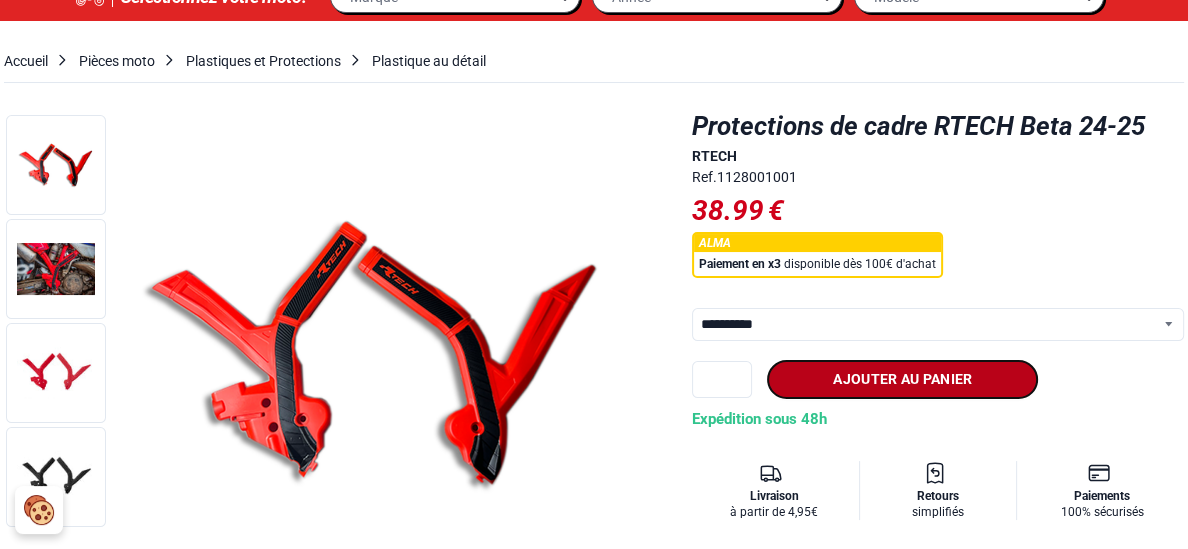 click on "Ajouter au panier" at bounding box center [902, 379] 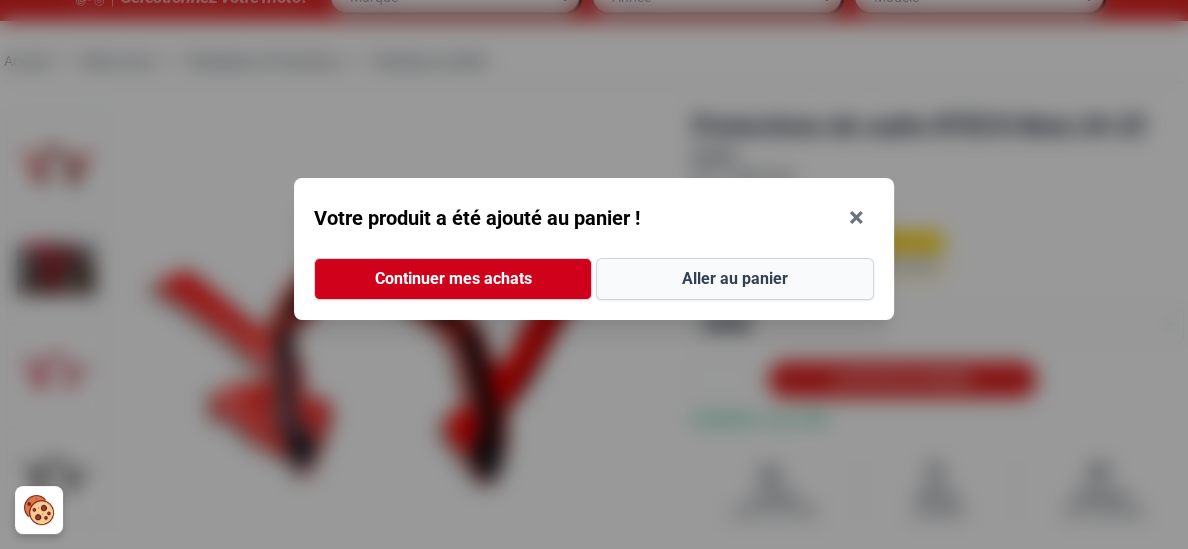 click on "Aller au panier" at bounding box center (735, 279) 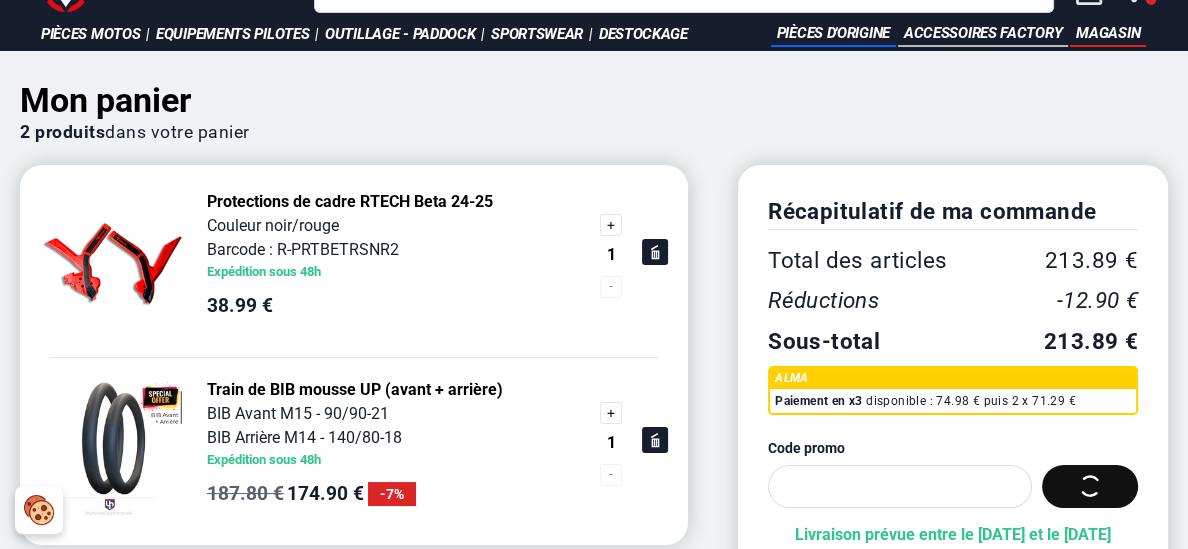 scroll, scrollTop: 45, scrollLeft: 0, axis: vertical 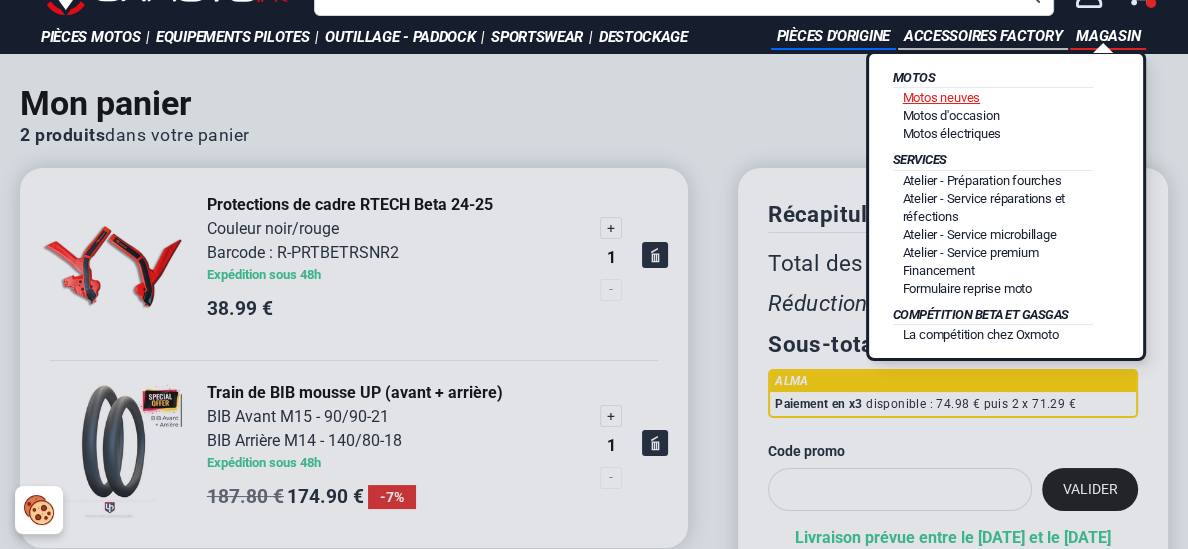 click on "Motos neuves" at bounding box center (942, 97) 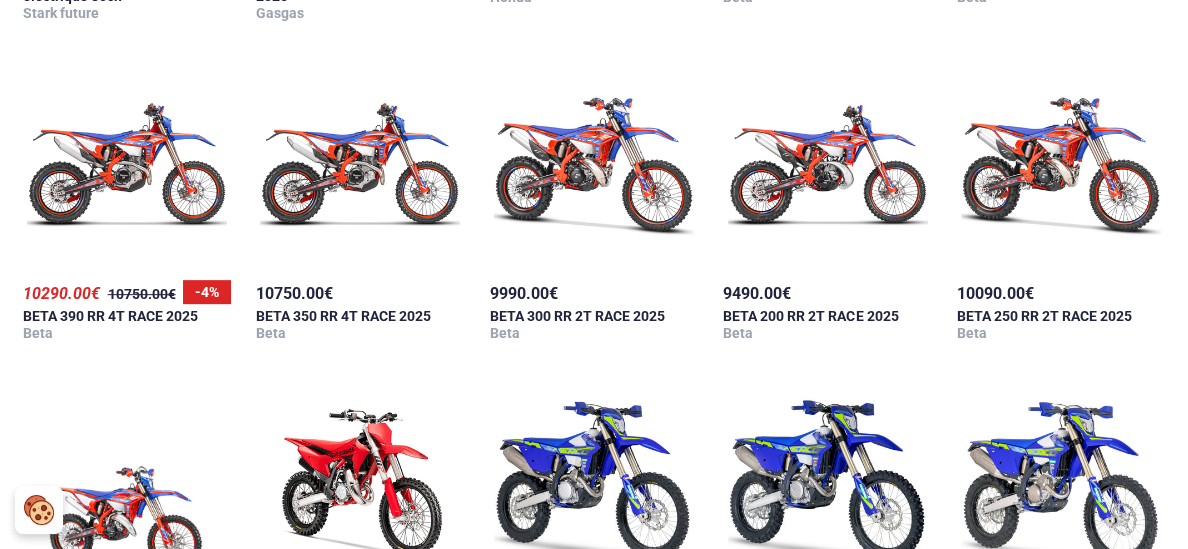 scroll, scrollTop: 681, scrollLeft: 0, axis: vertical 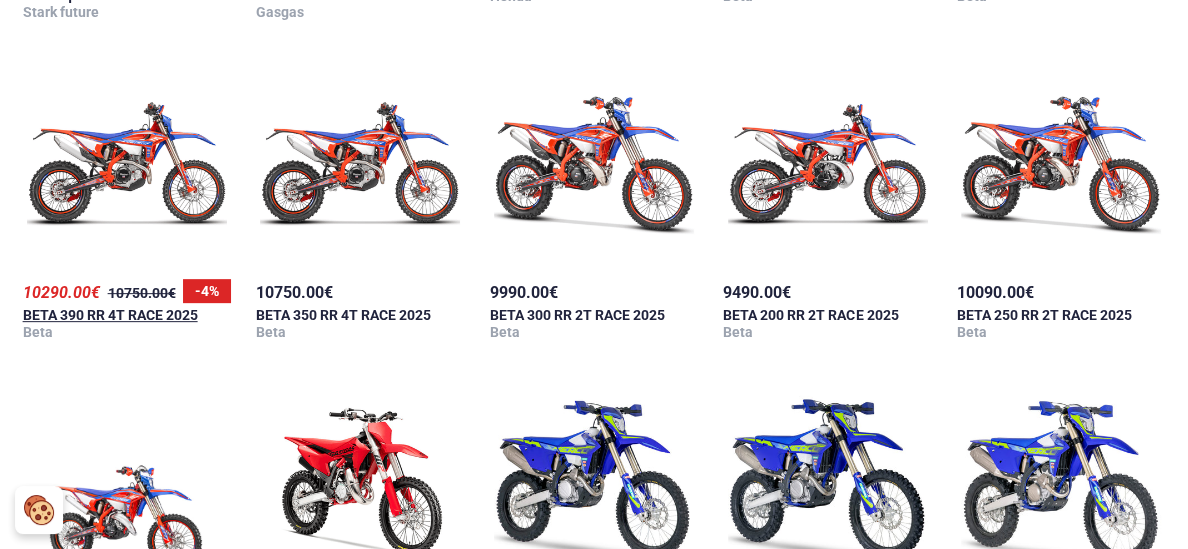 click on "BETA 390 RR 4T RACE 2025" at bounding box center [110, 315] 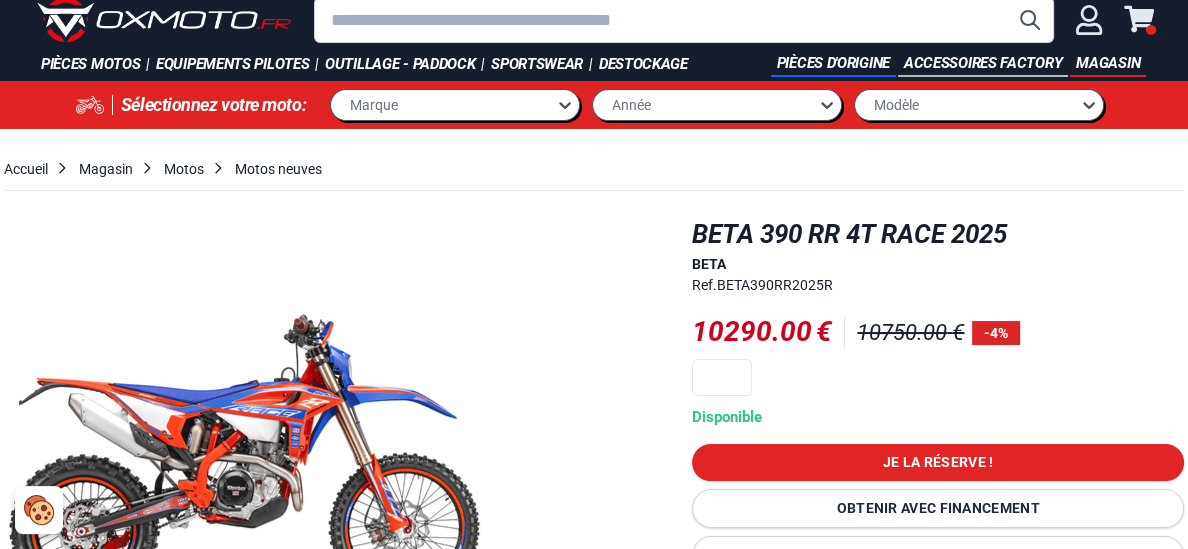 scroll, scrollTop: 0, scrollLeft: 0, axis: both 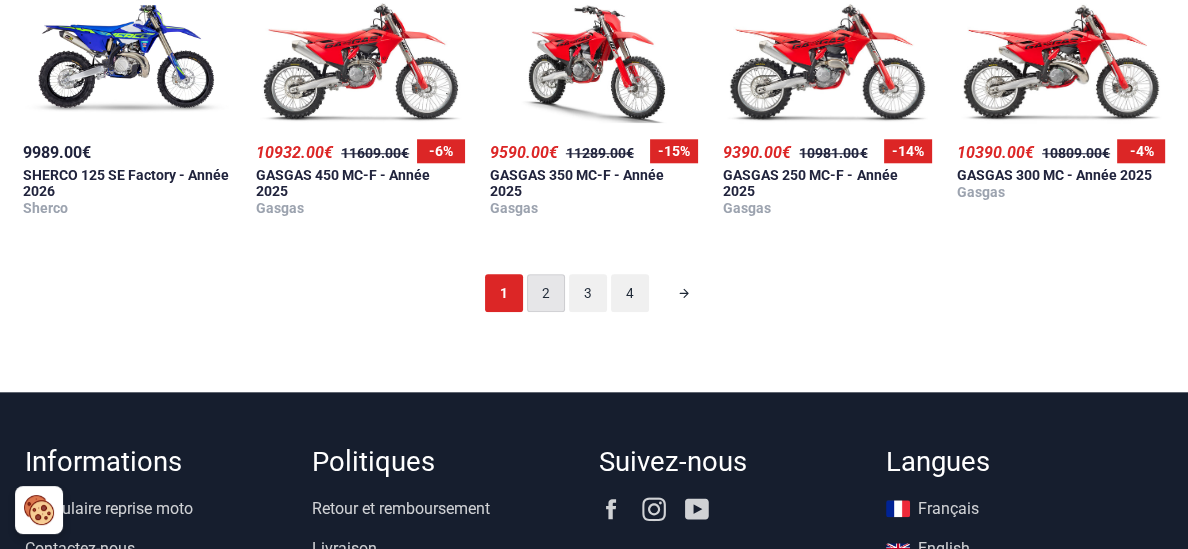click on "2" at bounding box center (546, 293) 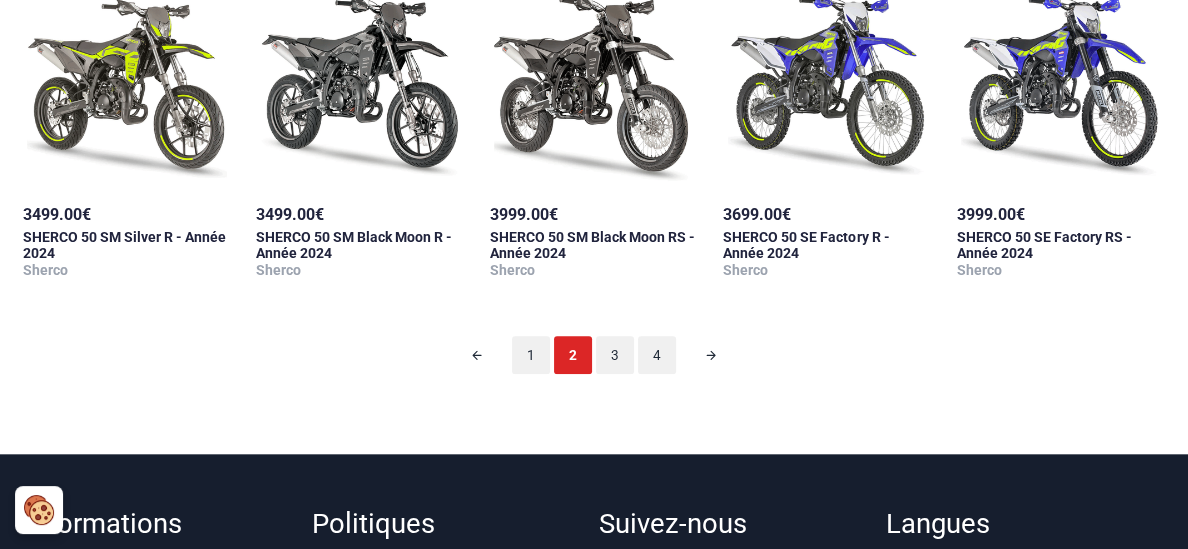 scroll, scrollTop: 1766, scrollLeft: 0, axis: vertical 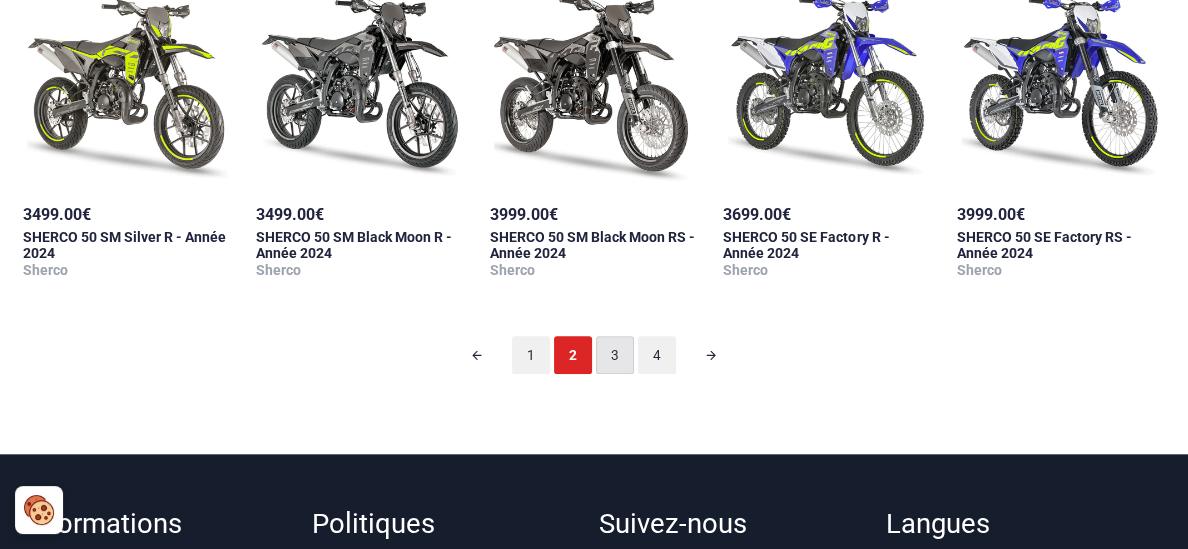 click on "3" at bounding box center (615, 355) 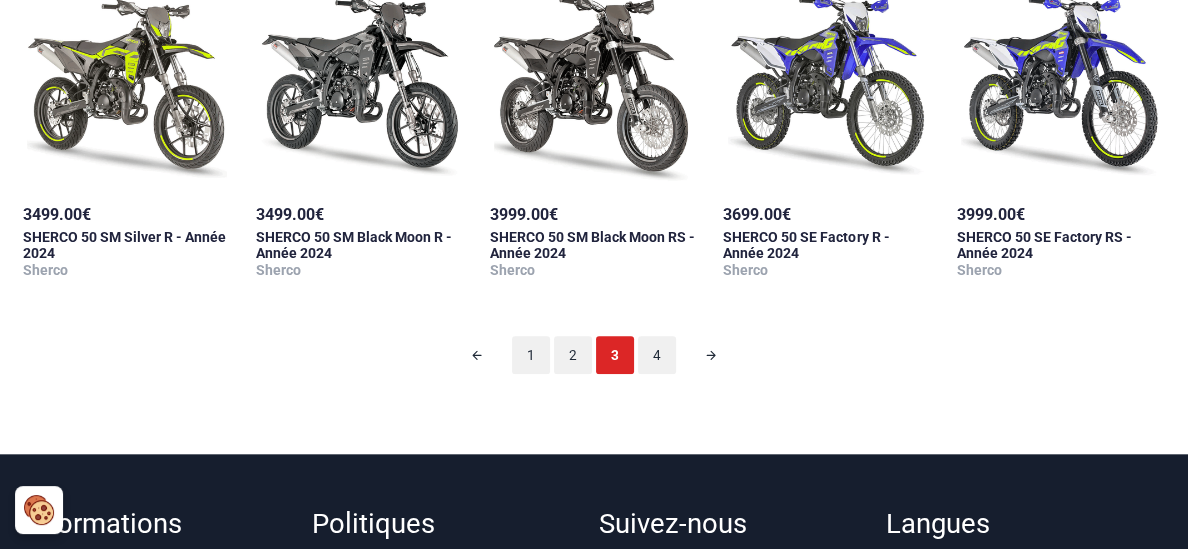 scroll, scrollTop: 98, scrollLeft: 0, axis: vertical 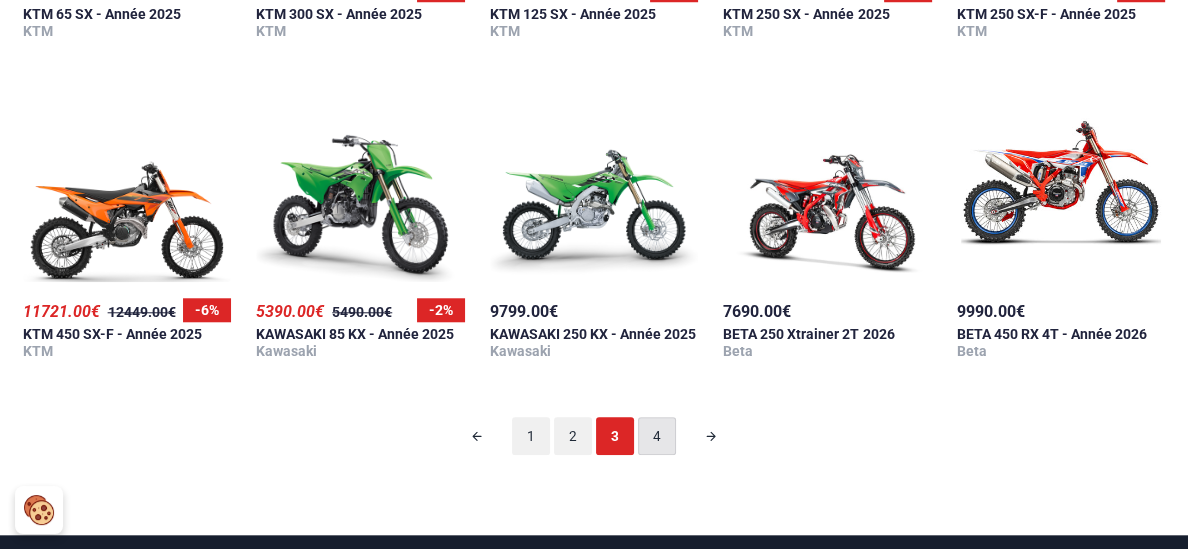 click on "4" at bounding box center (657, 436) 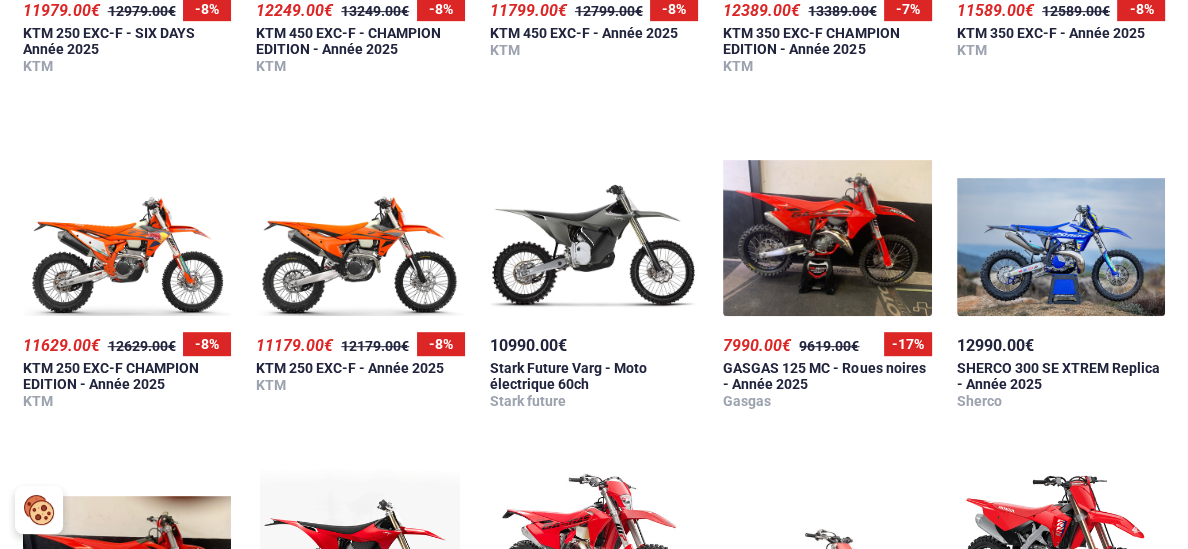 scroll, scrollTop: 971, scrollLeft: 0, axis: vertical 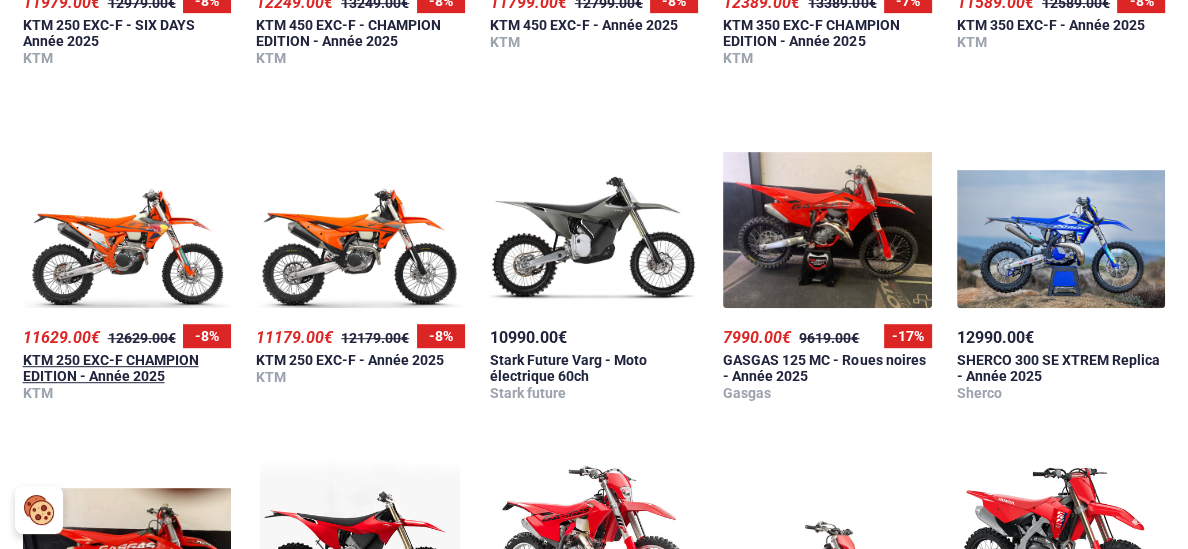 click on "KTM 250 EXC-F CHAMPION EDITION - Année 2025" at bounding box center [111, 368] 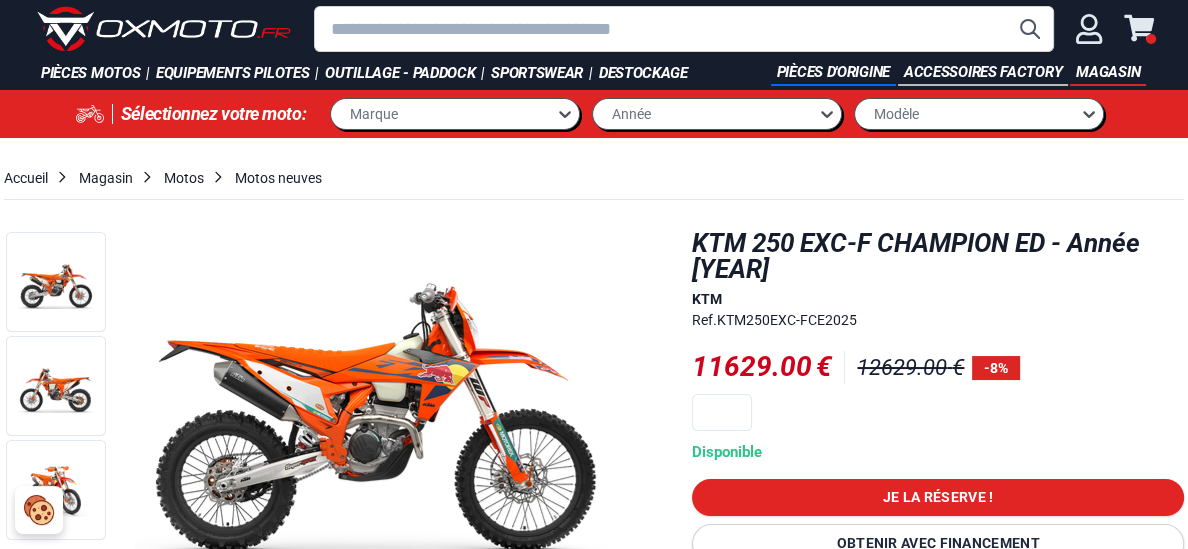 scroll, scrollTop: 0, scrollLeft: 0, axis: both 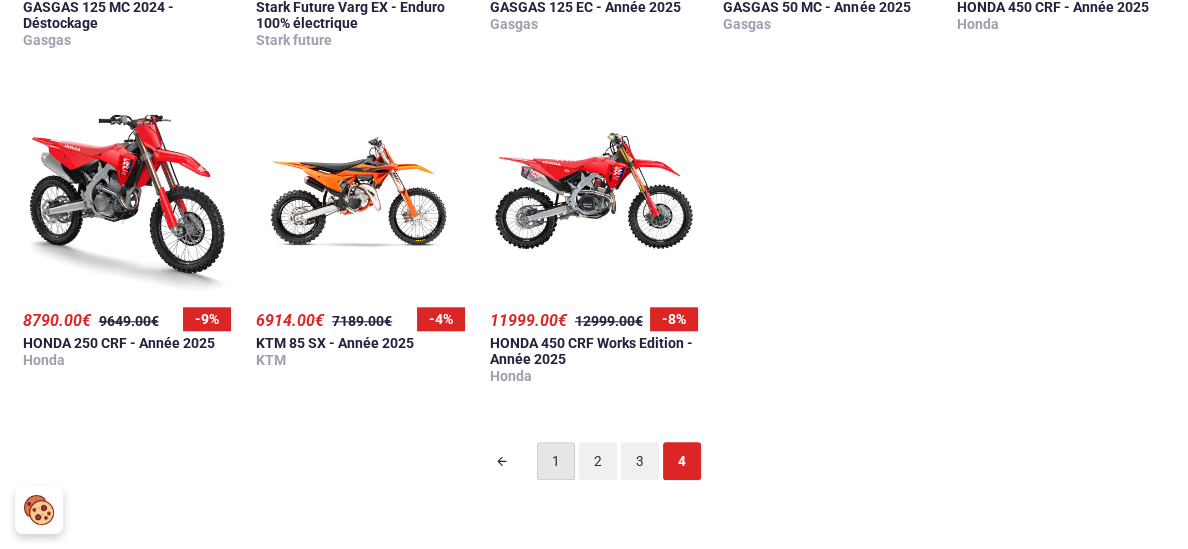 click on "1" at bounding box center (556, 461) 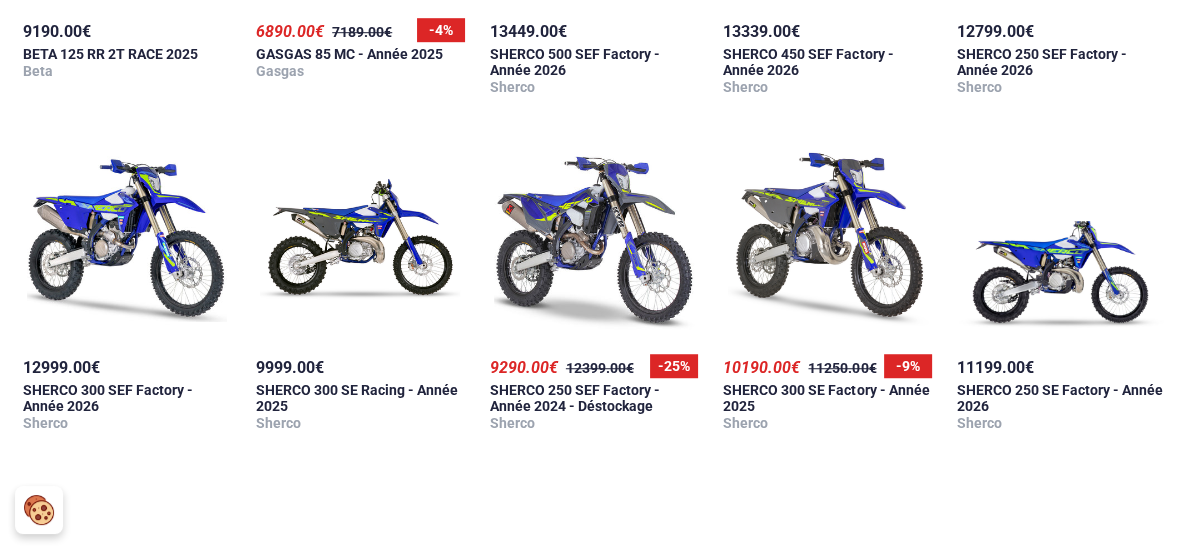 scroll, scrollTop: 1263, scrollLeft: 0, axis: vertical 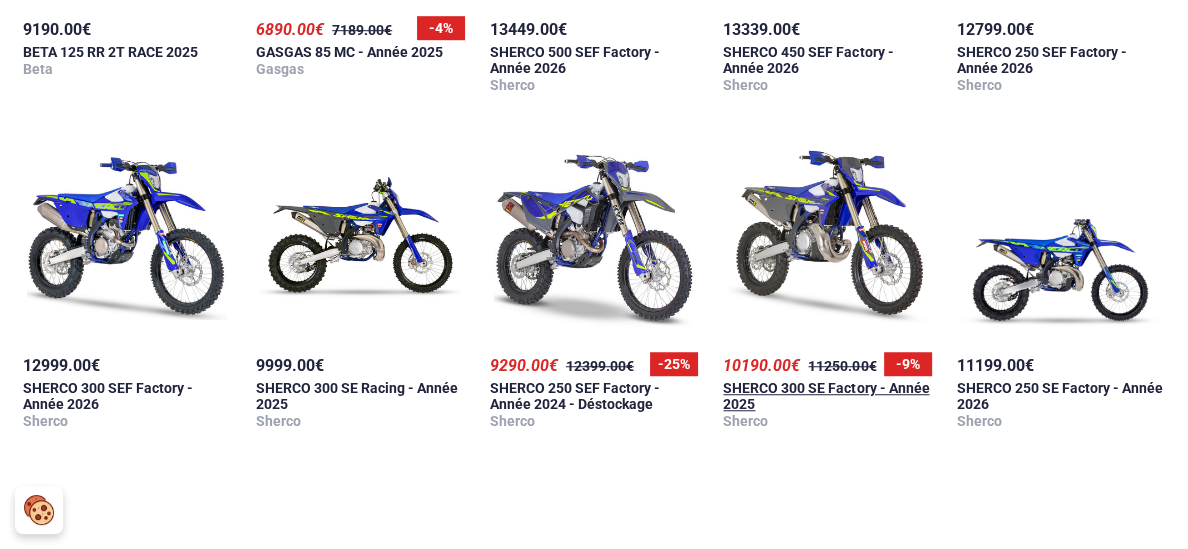click on "SHERCO 300 SE Factory - Année 2025" at bounding box center [826, 396] 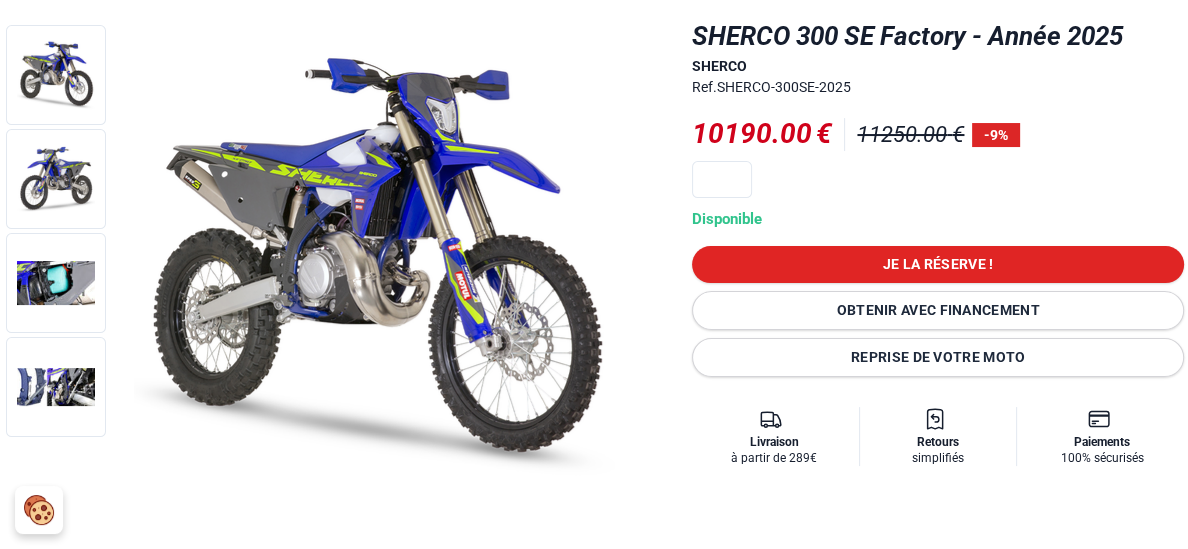 scroll, scrollTop: 212, scrollLeft: 0, axis: vertical 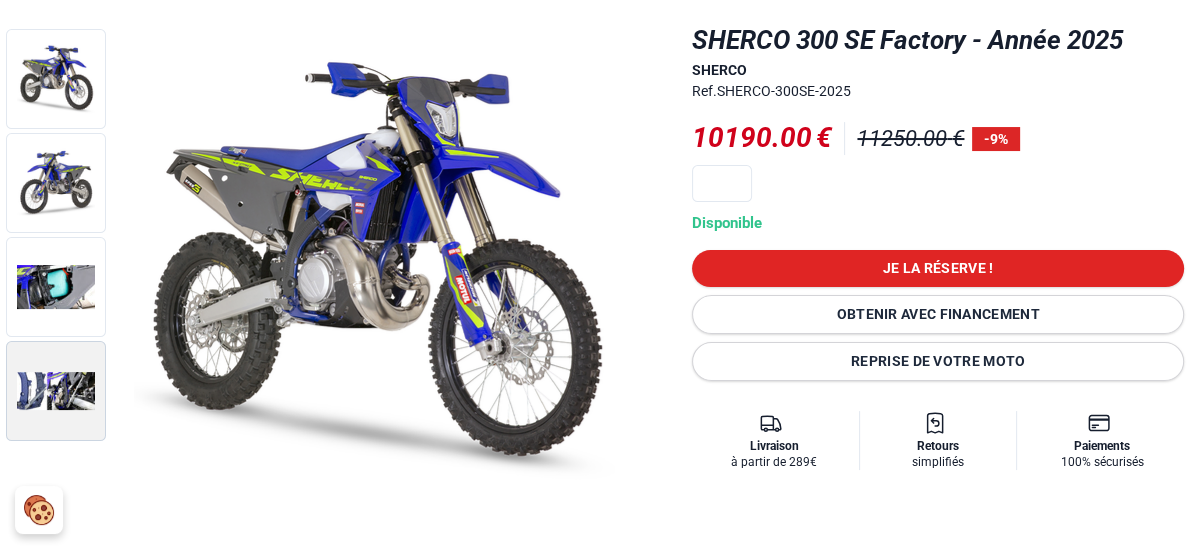click at bounding box center (56, 391) 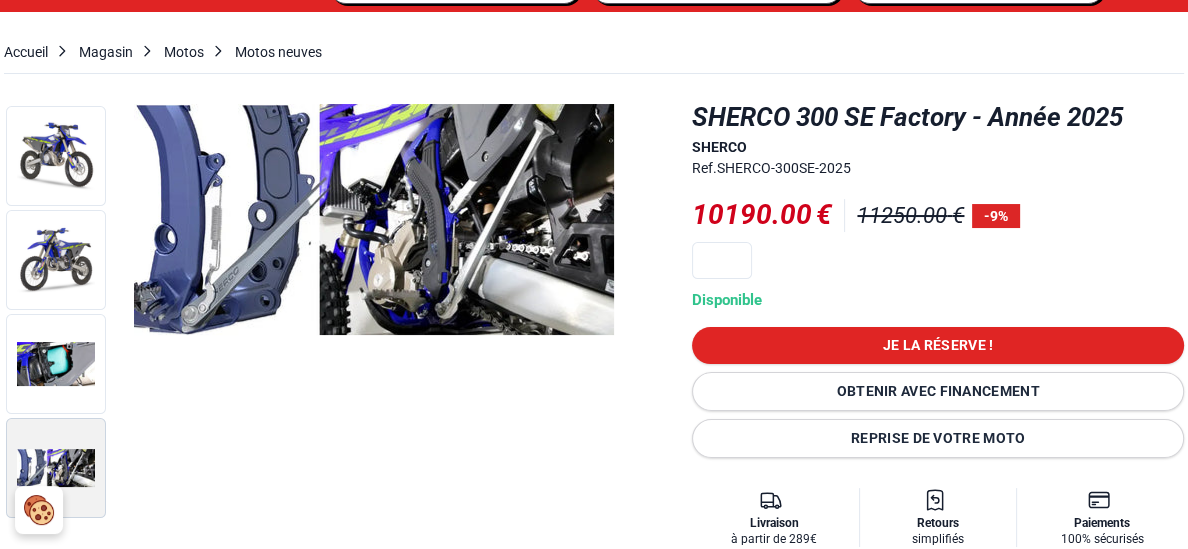 scroll, scrollTop: 134, scrollLeft: 0, axis: vertical 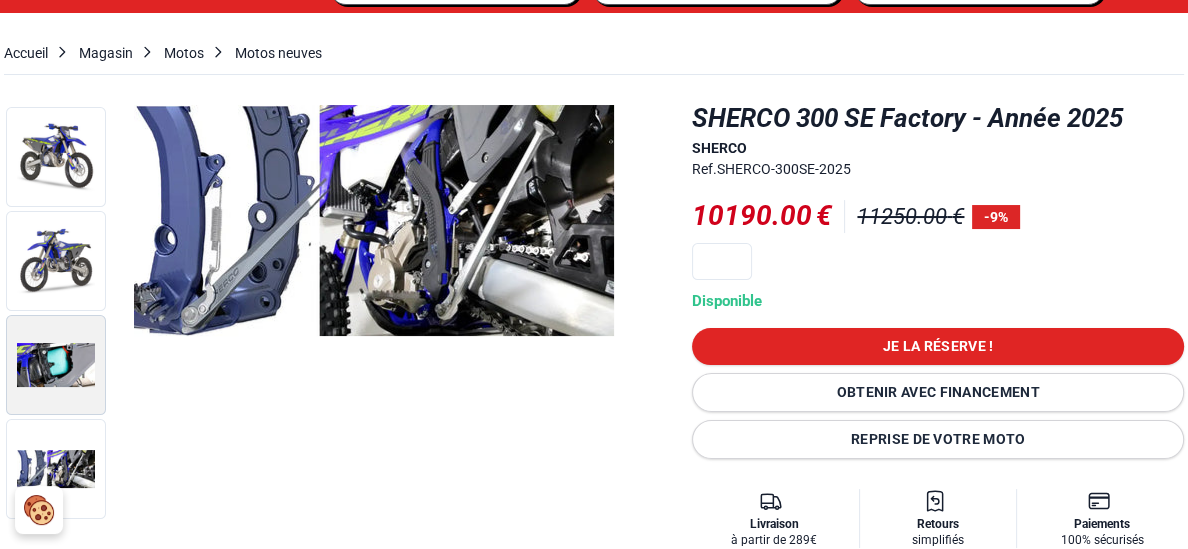 click at bounding box center (56, 365) 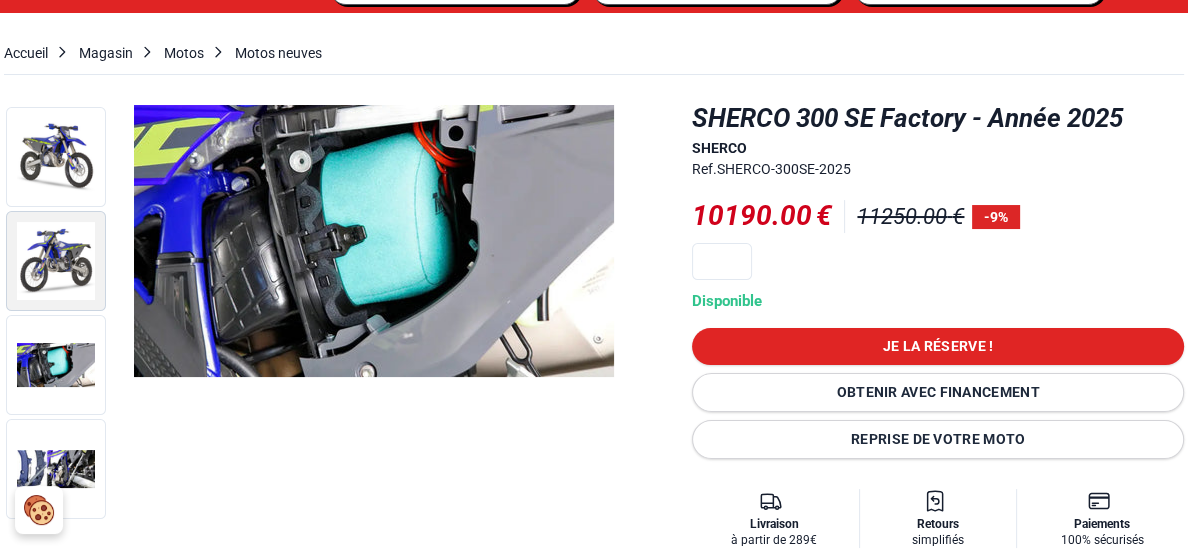 click at bounding box center (56, 261) 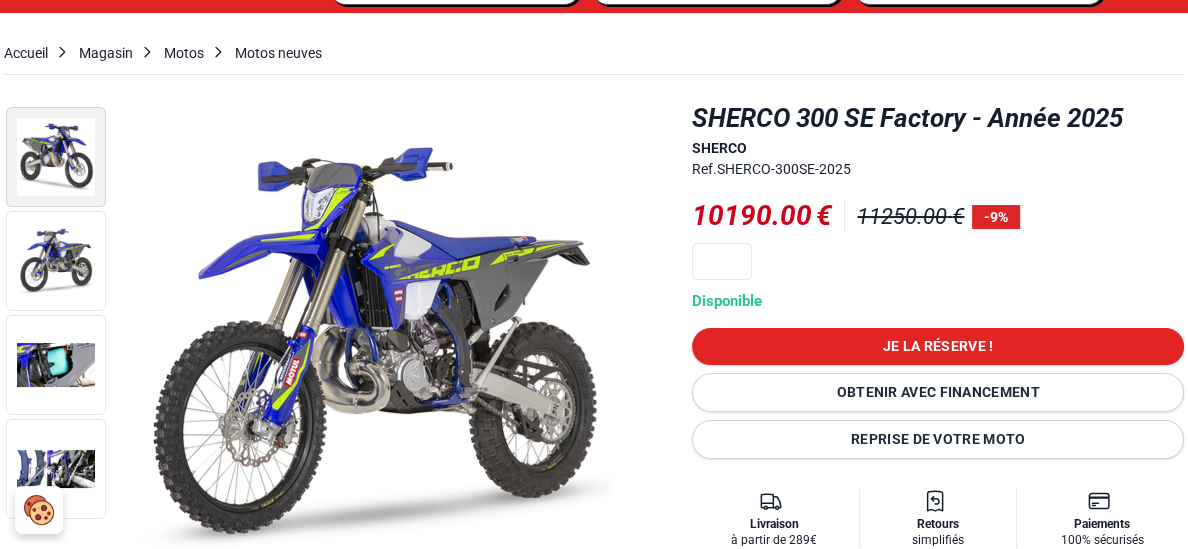 click at bounding box center [56, 157] 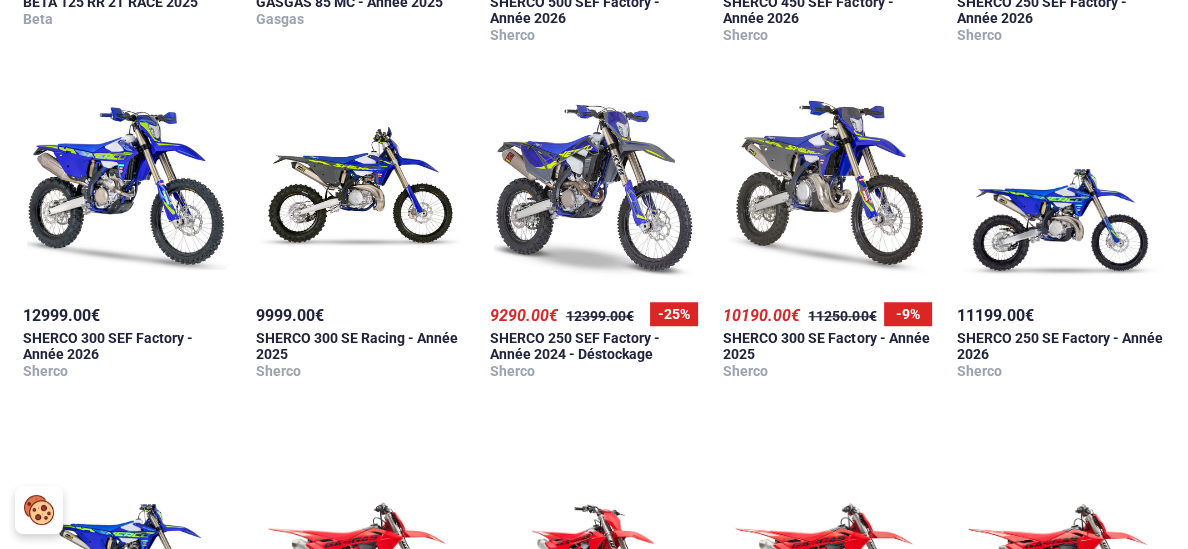 scroll, scrollTop: 1314, scrollLeft: 0, axis: vertical 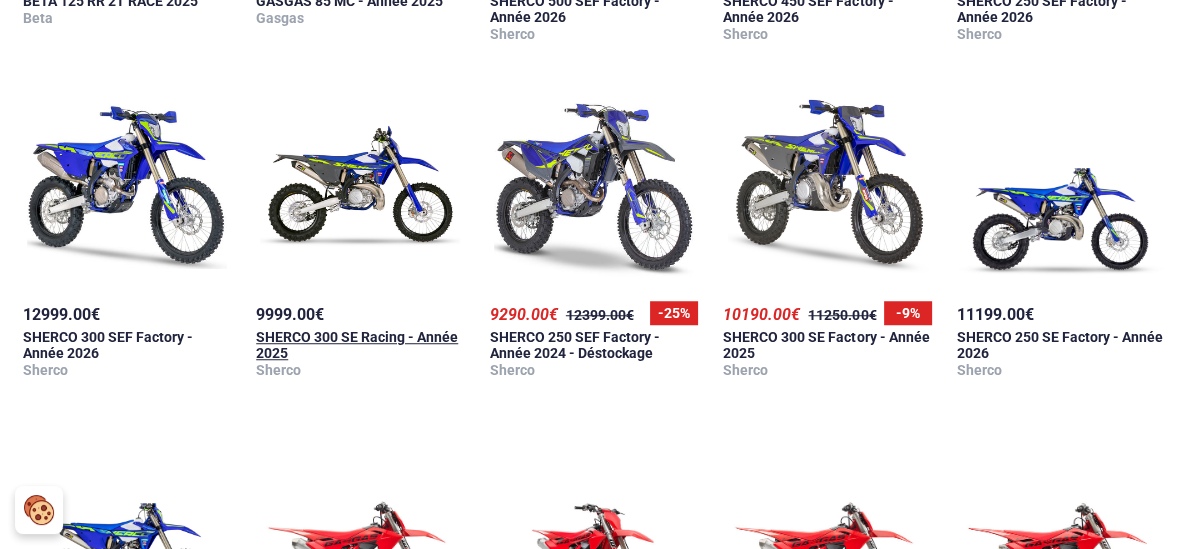 click on "SHERCO 300 SE Racing - Année 2025" at bounding box center (357, 345) 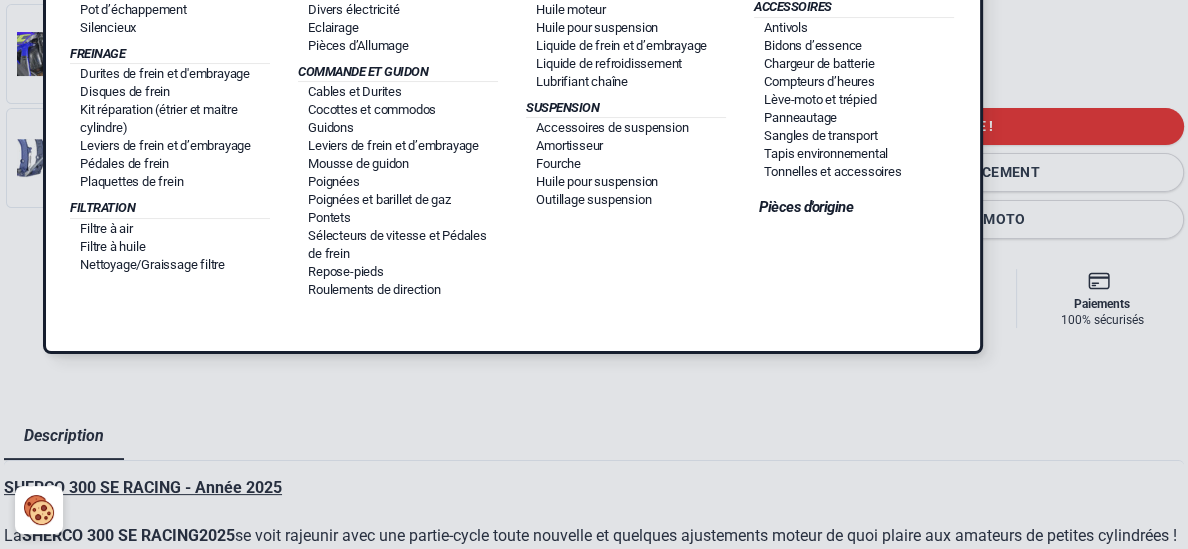 scroll, scrollTop: 0, scrollLeft: 0, axis: both 